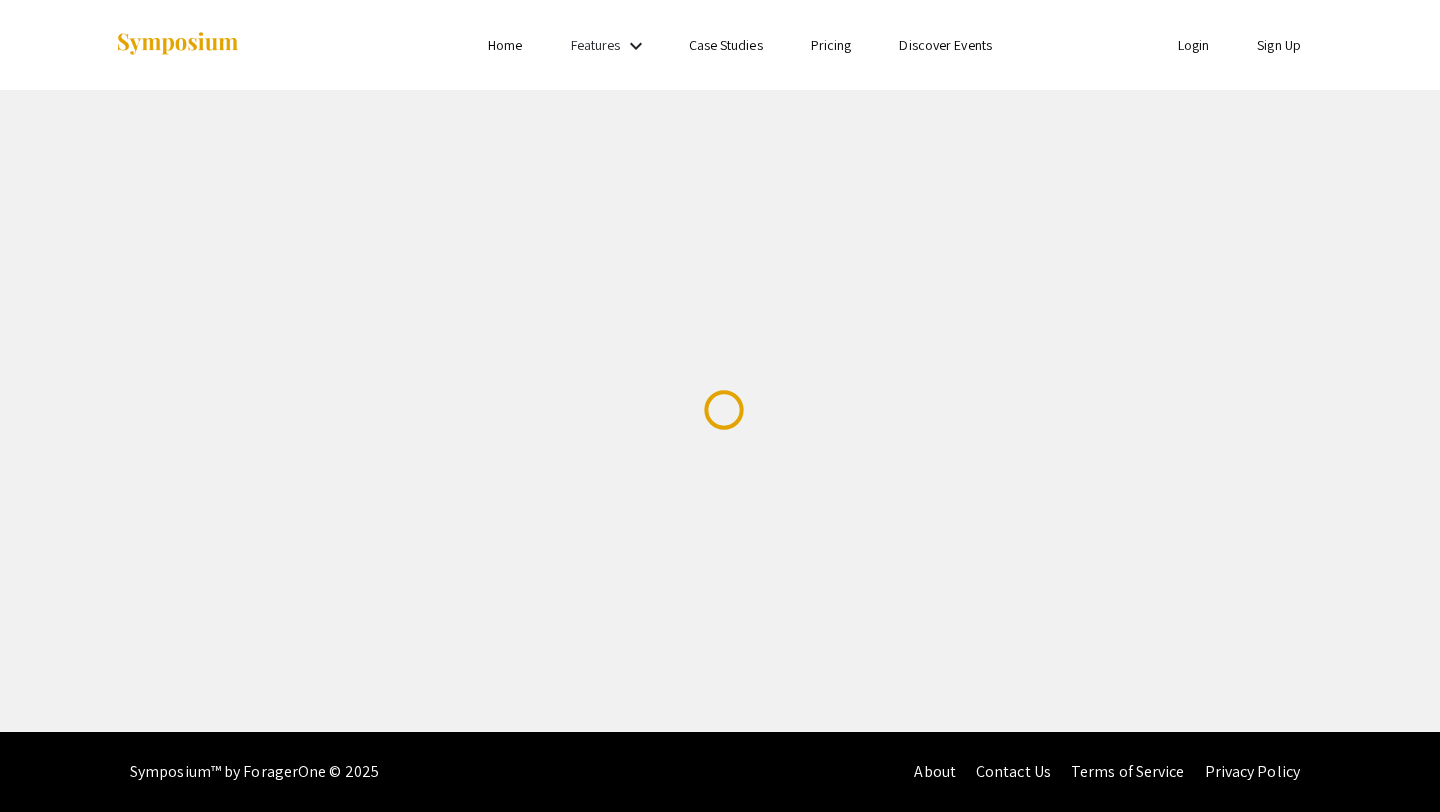 scroll, scrollTop: 0, scrollLeft: 0, axis: both 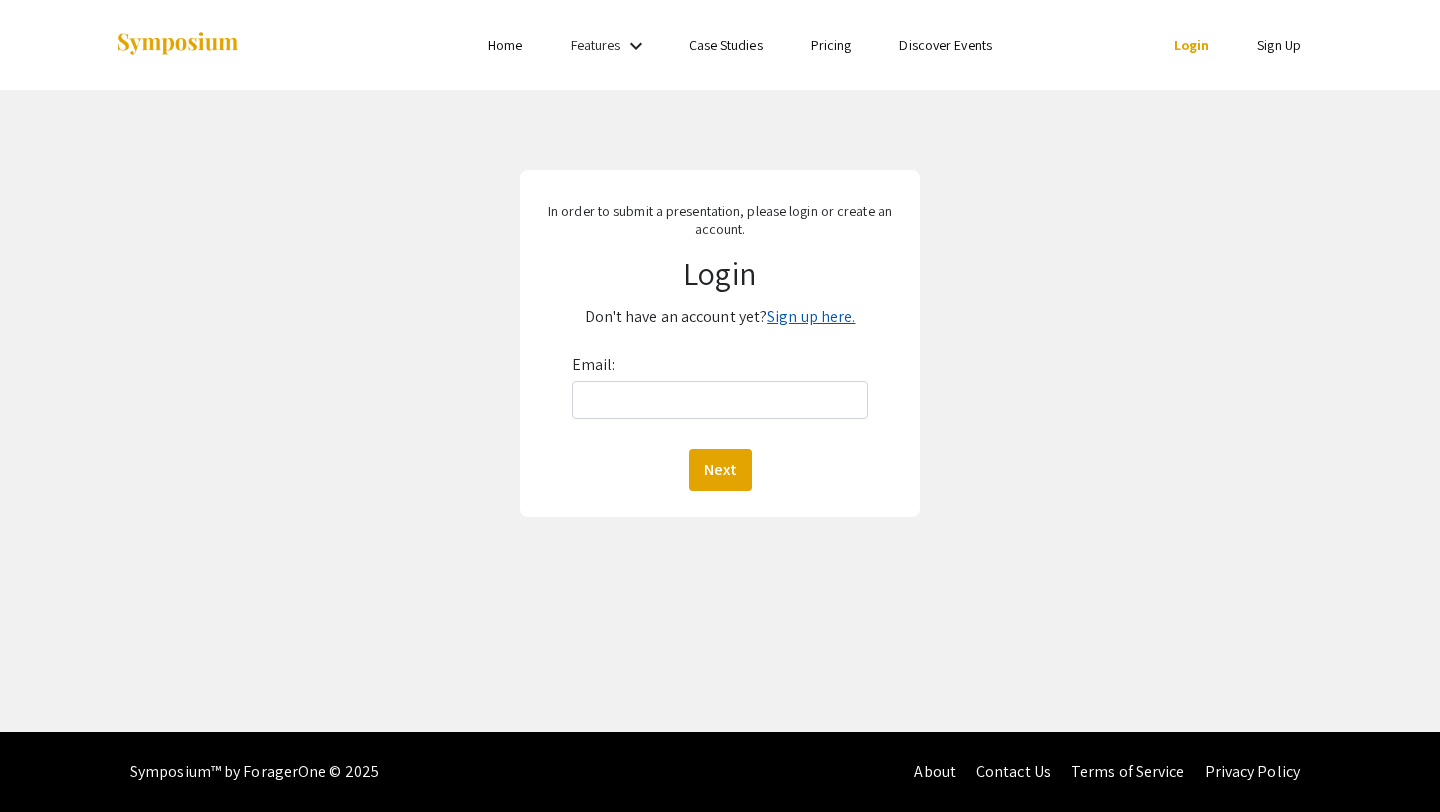 click on "Sign up here." 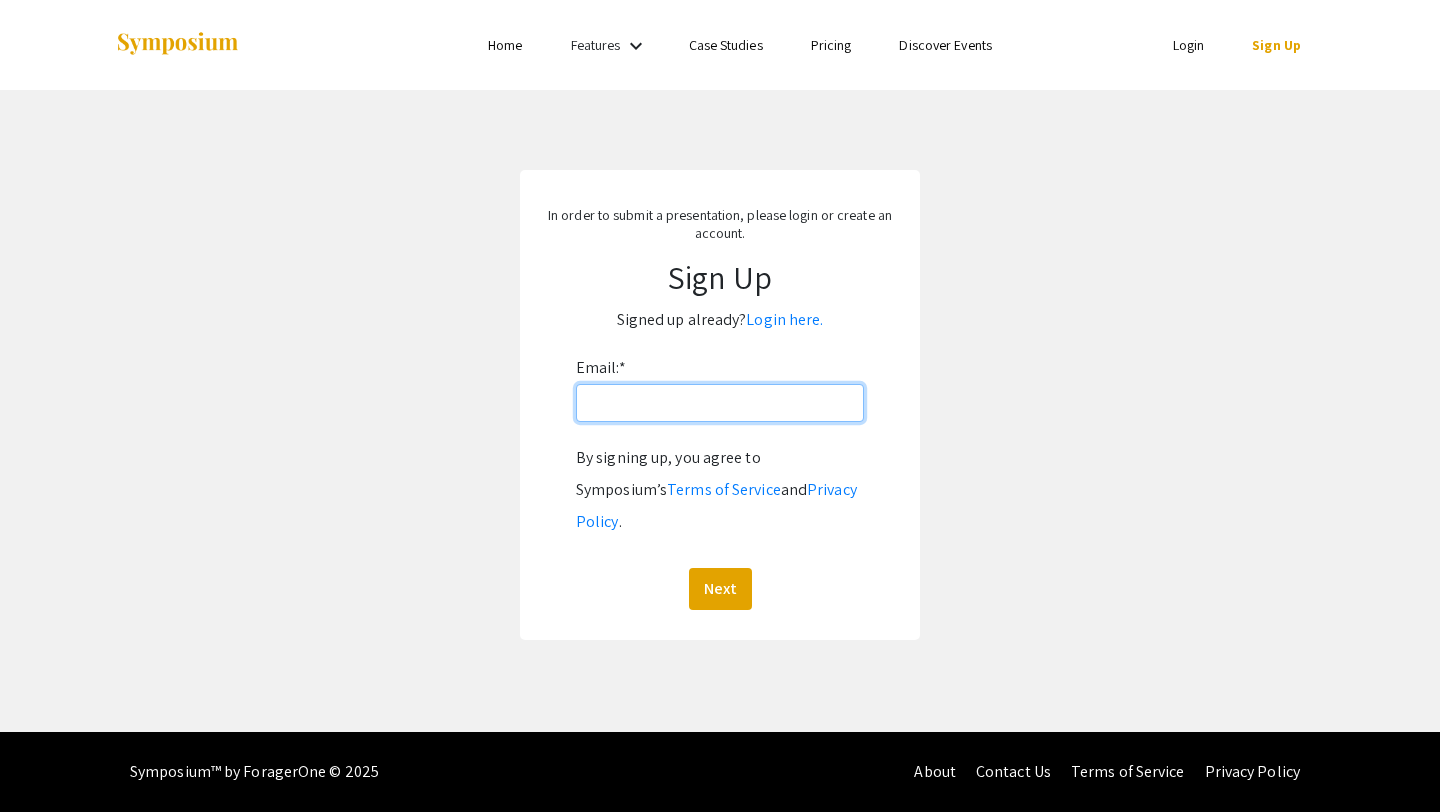 click on "Email:  *" at bounding box center [720, 403] 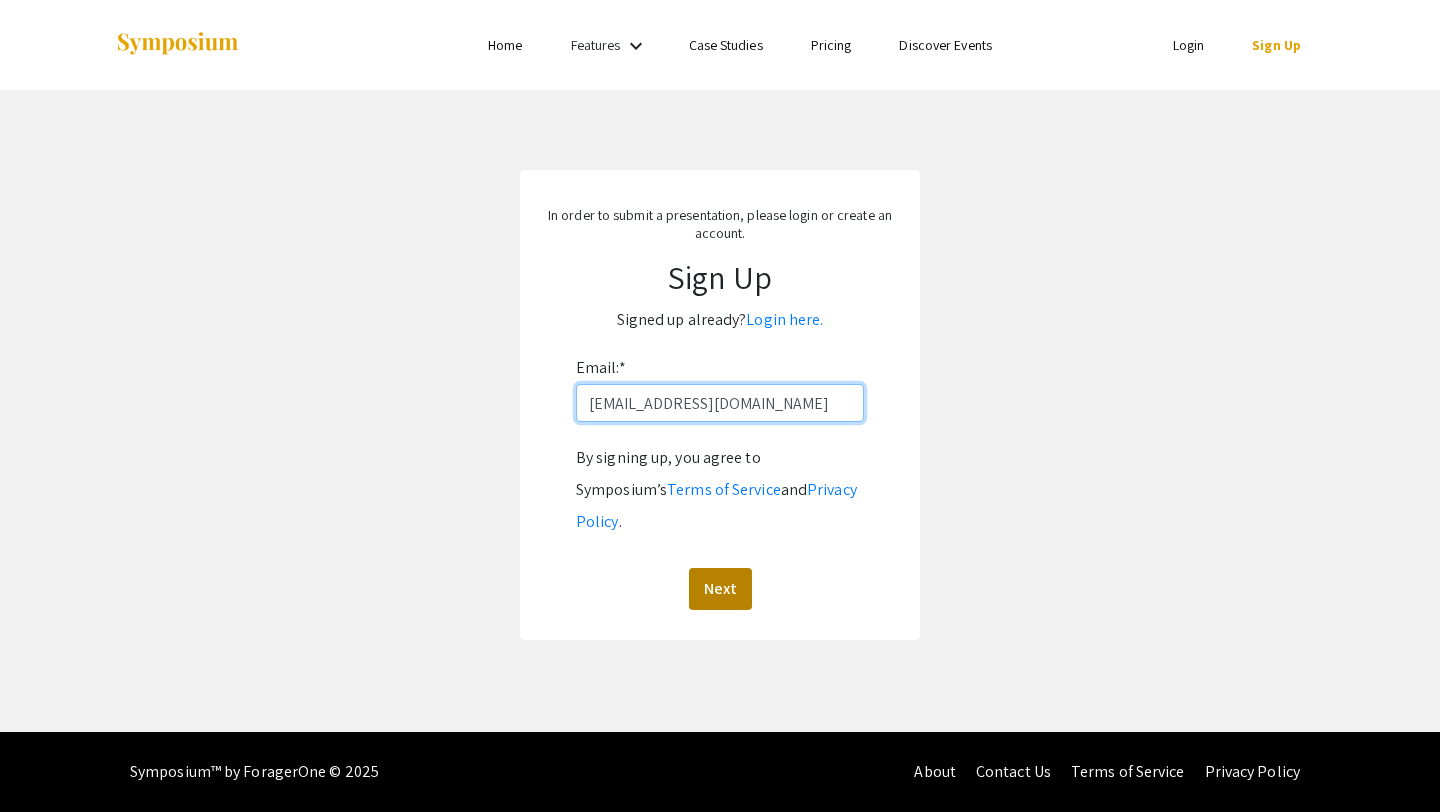 type on "domprehj@msu.edu" 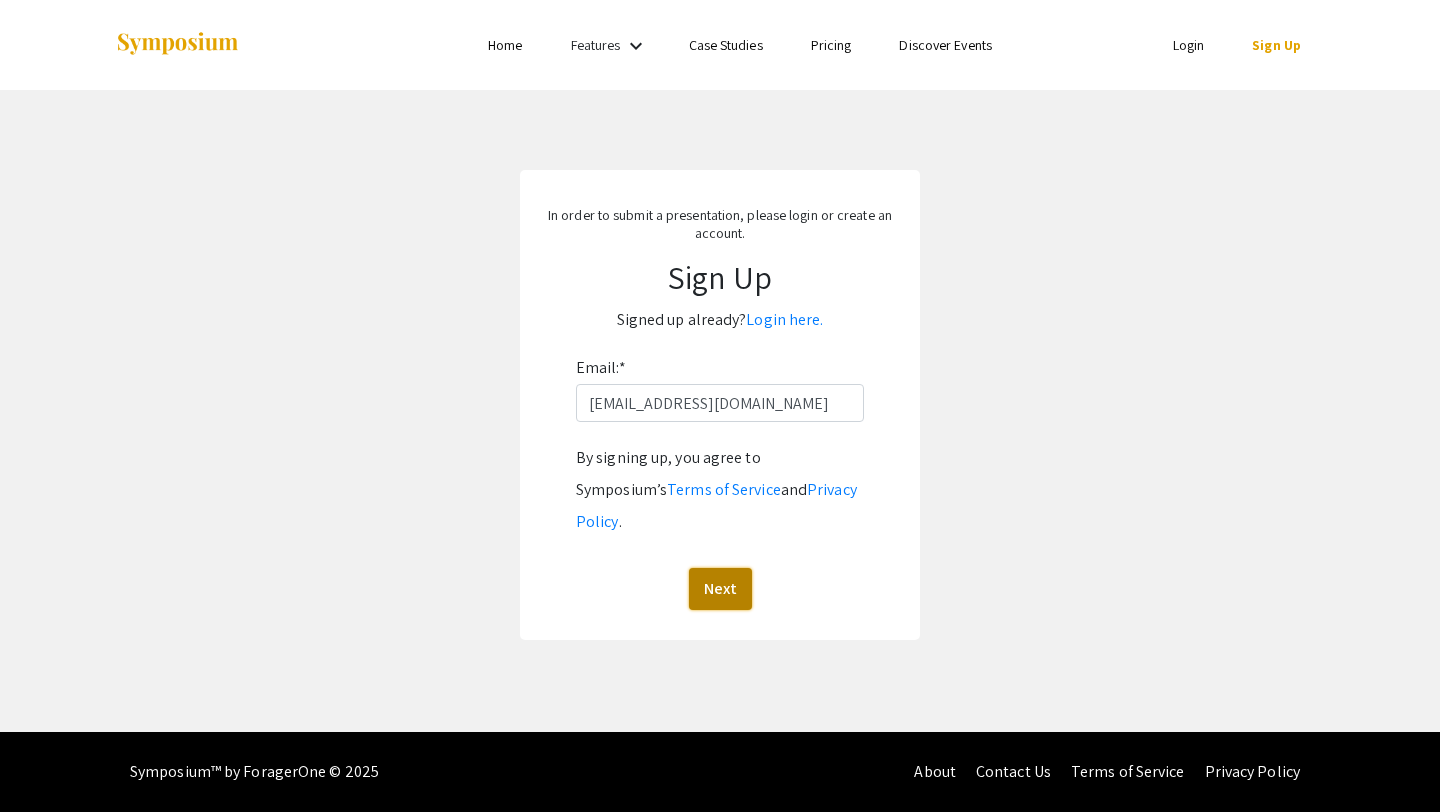 click on "Next" 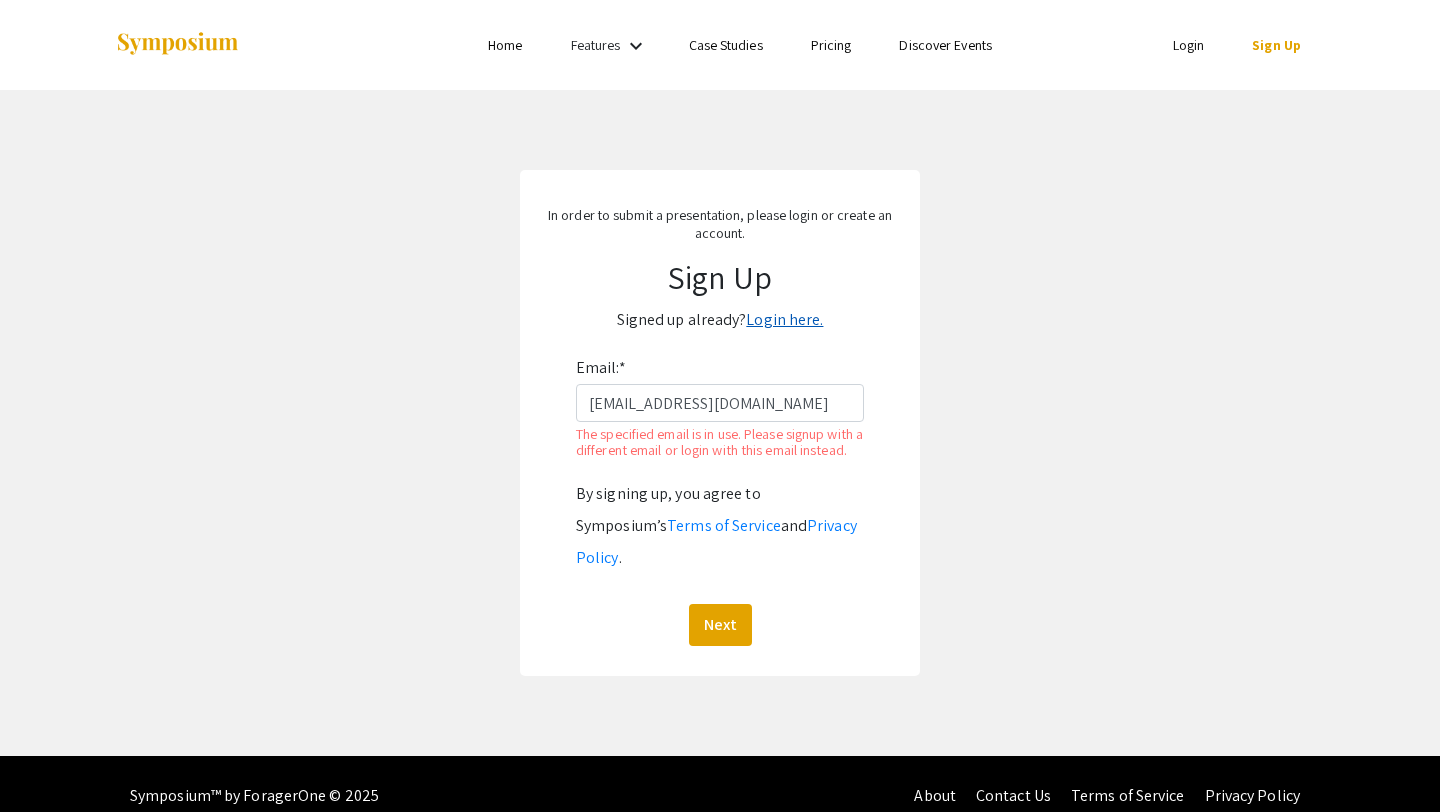 click on "Login here." 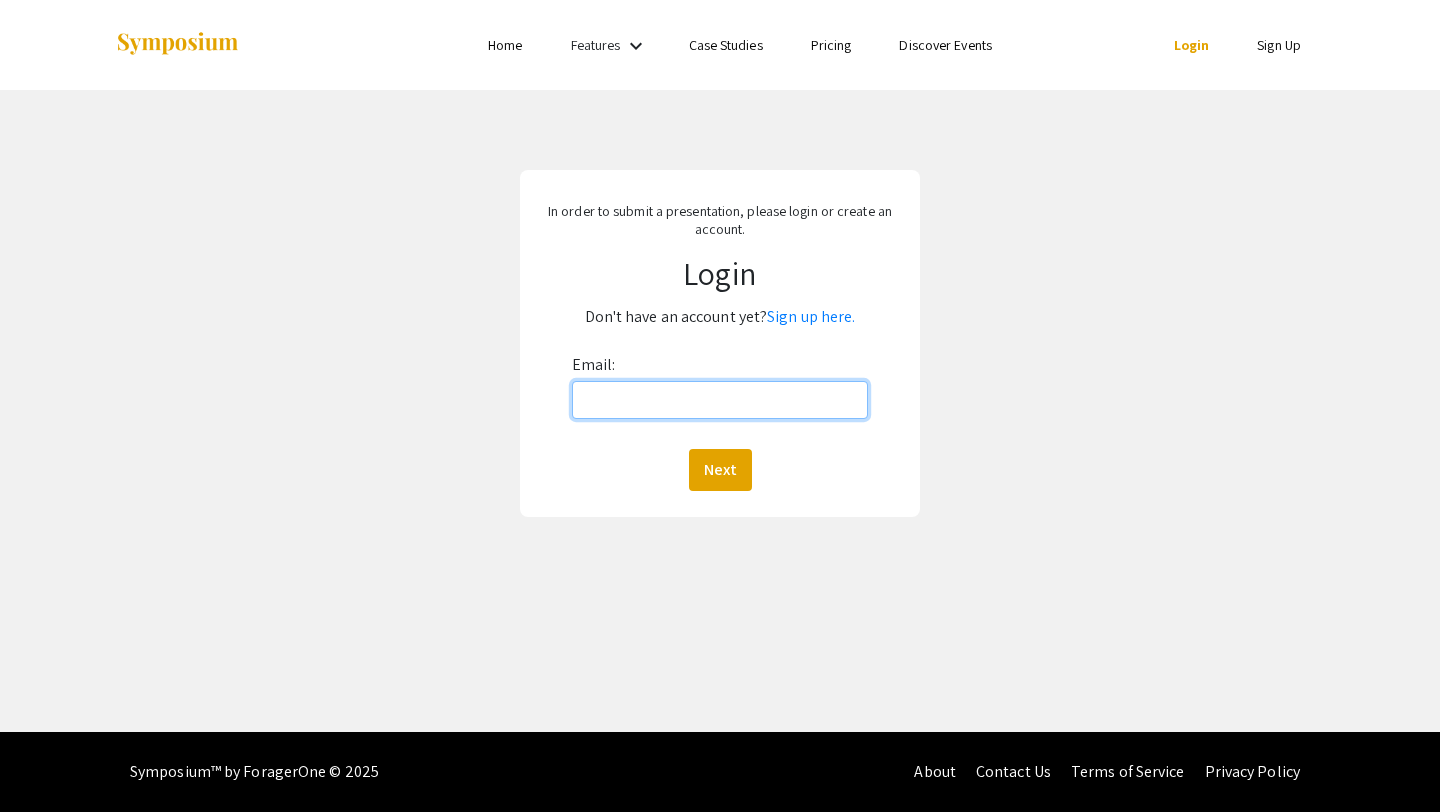 click on "Email:" at bounding box center [720, 400] 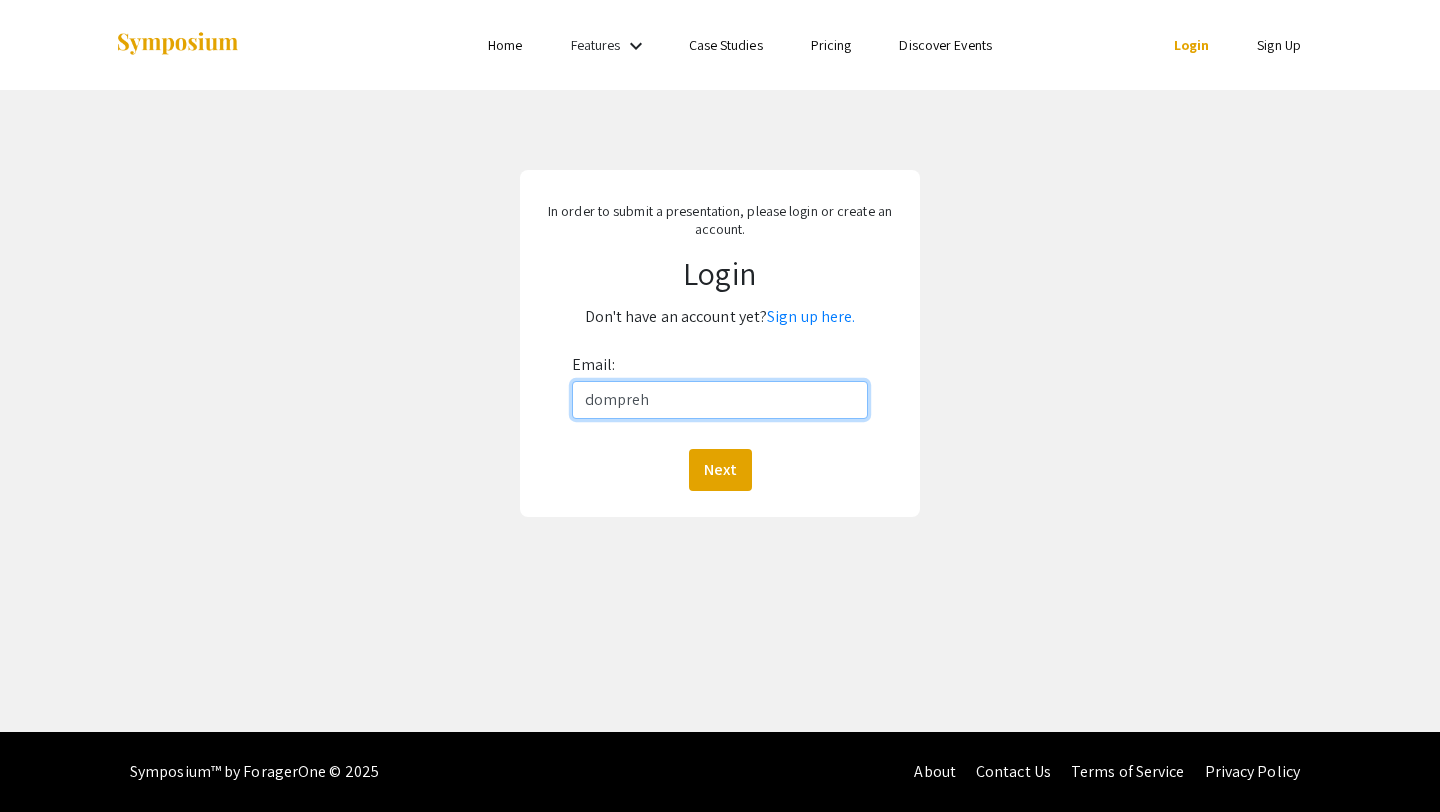 type on "domprehj@msu.edu" 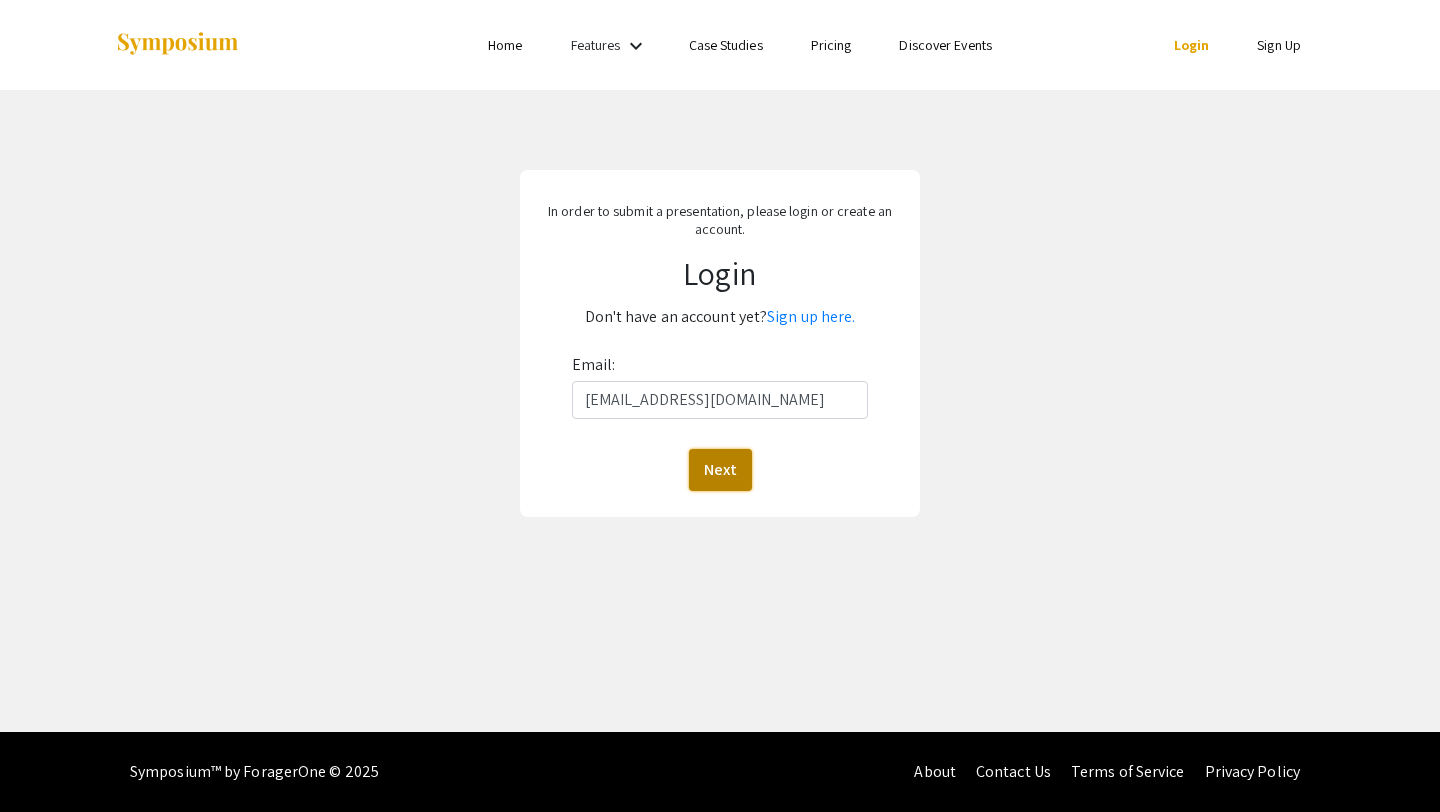 click on "Next" 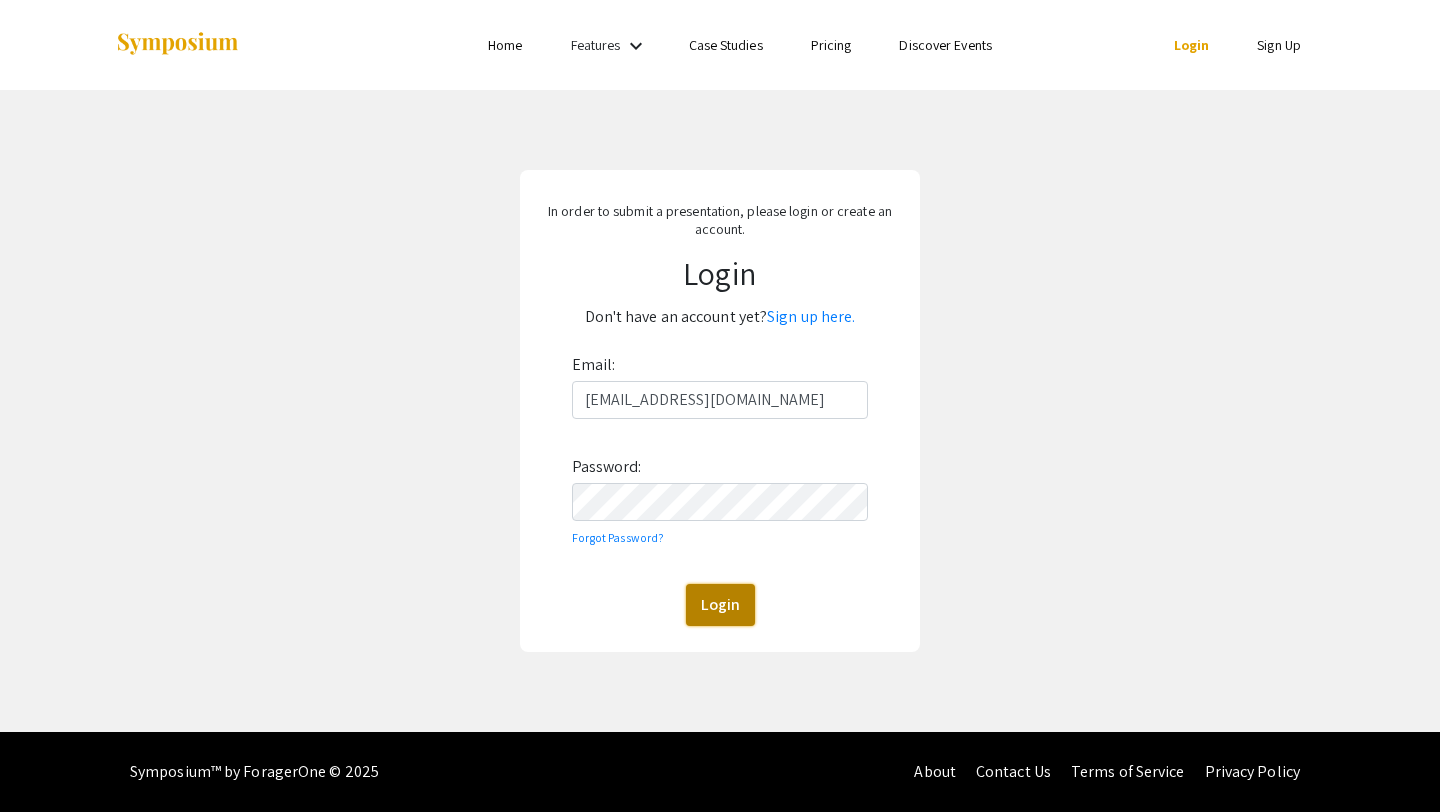 click on "Login" 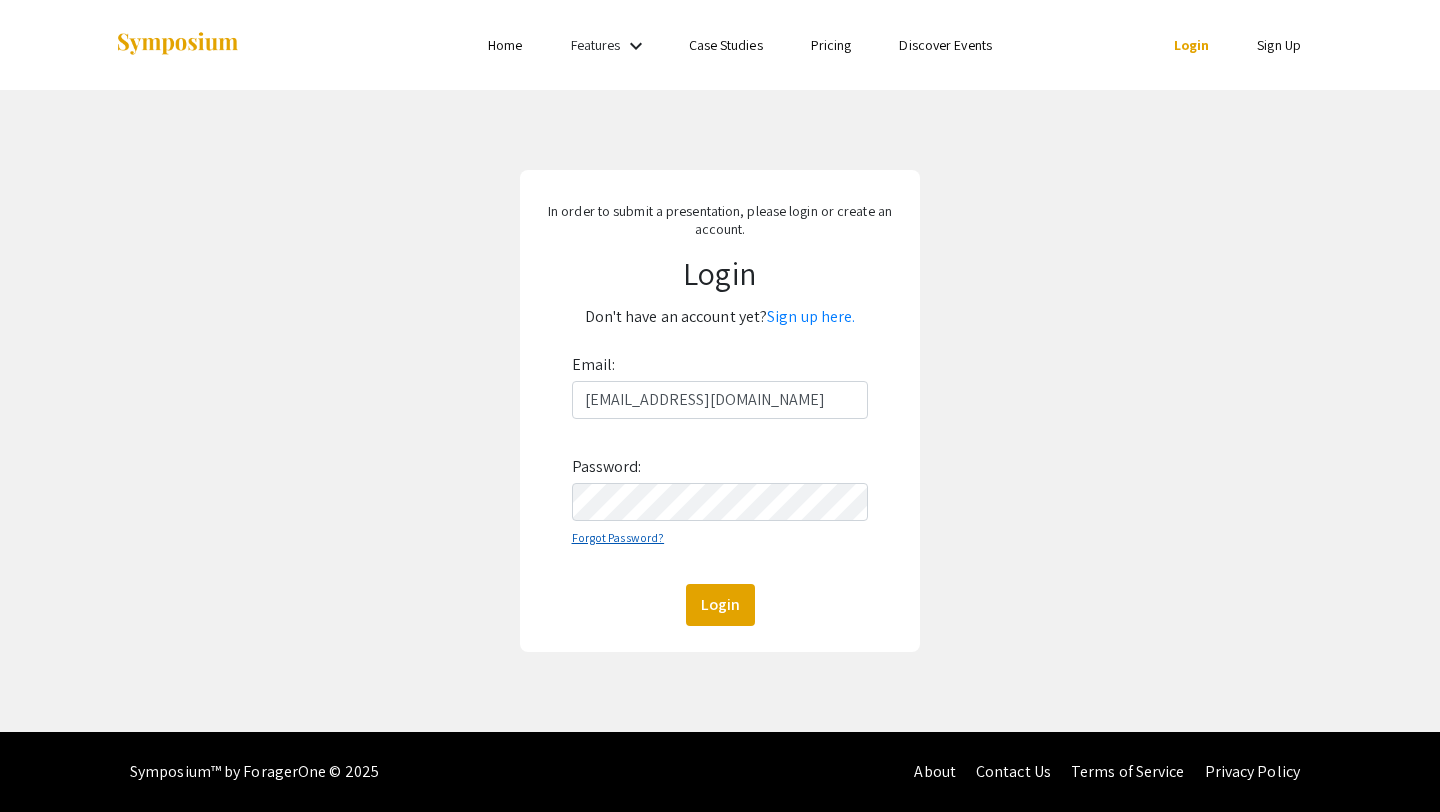 click on "Forgot Password?" 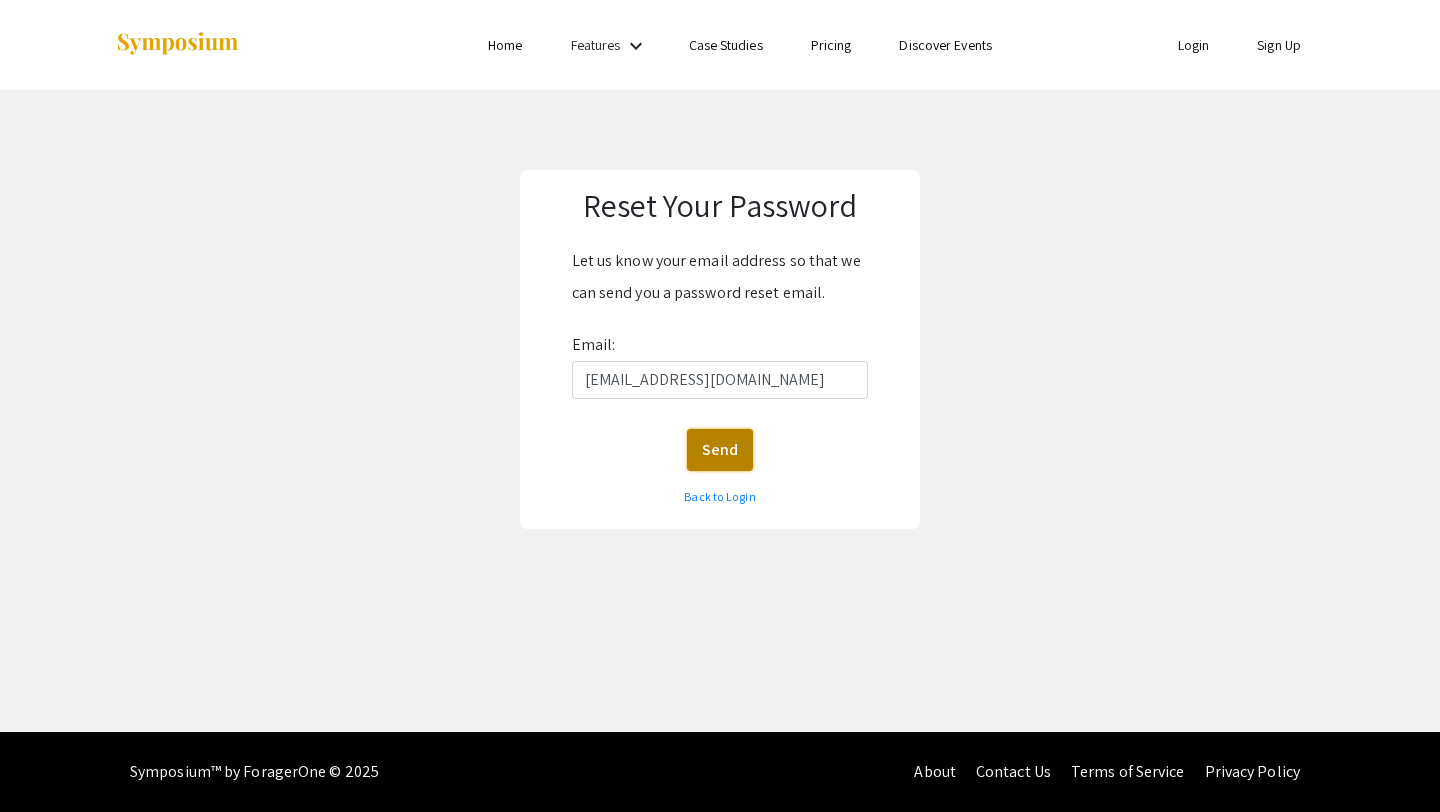 click on "Send" 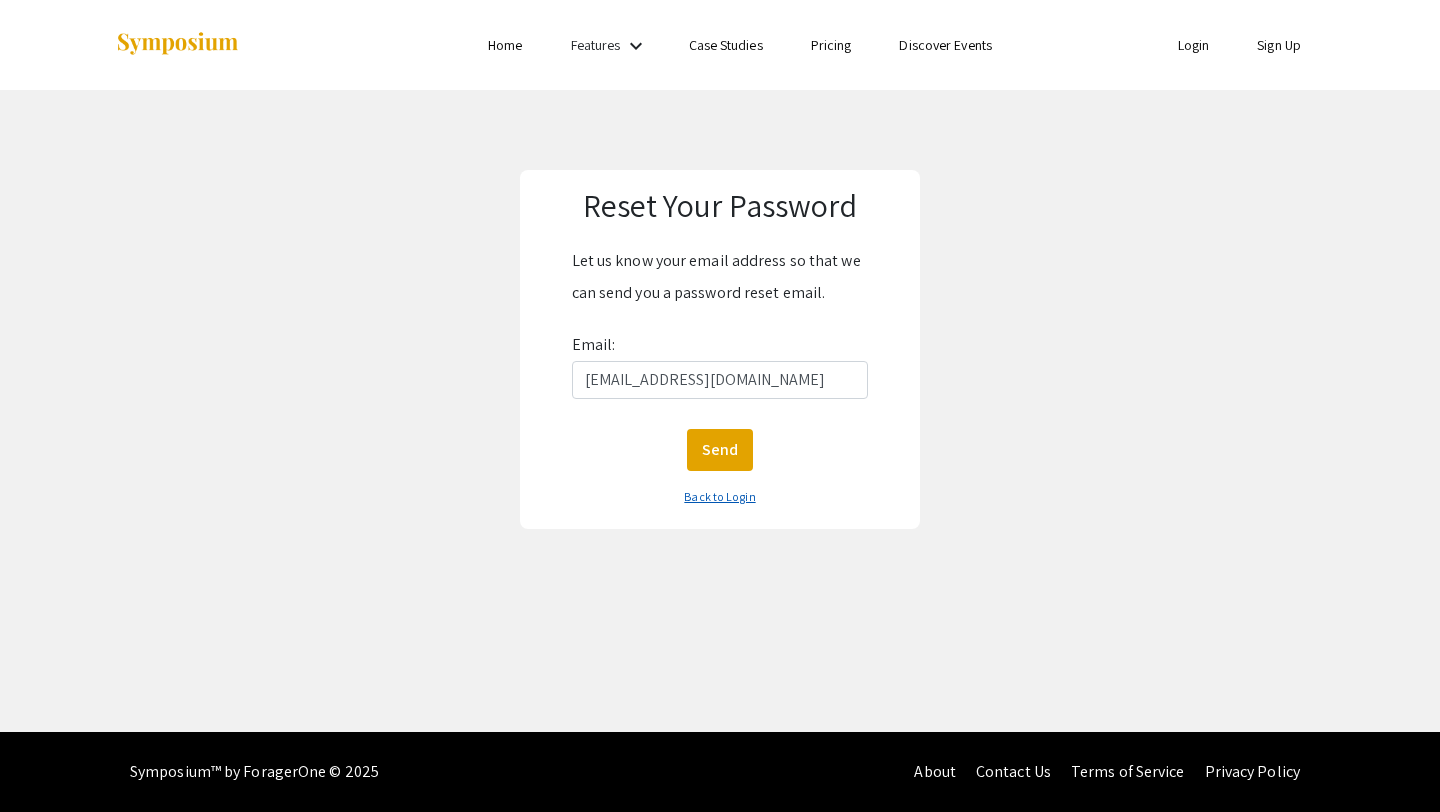 click on "Back to Login" 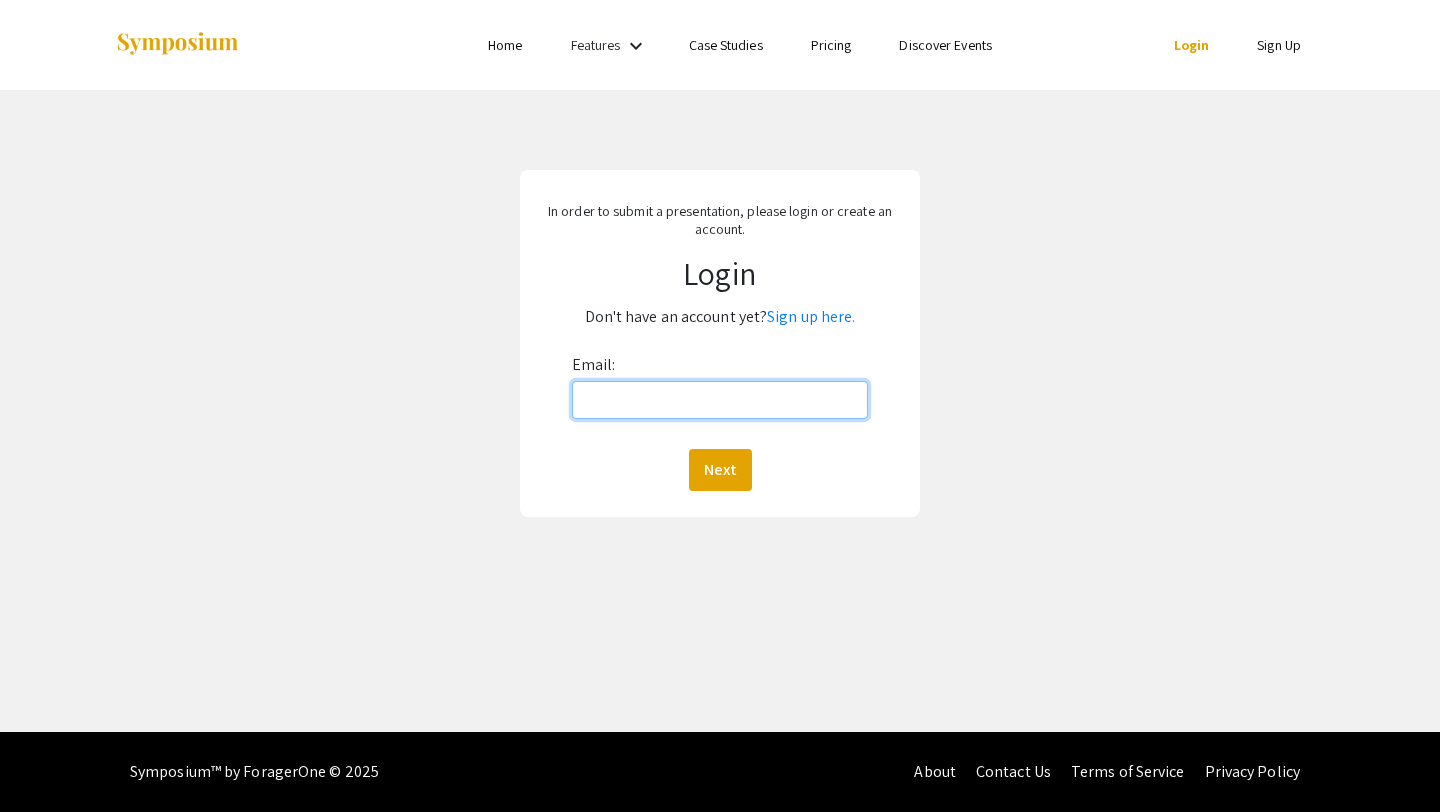 click on "Email:" at bounding box center [720, 400] 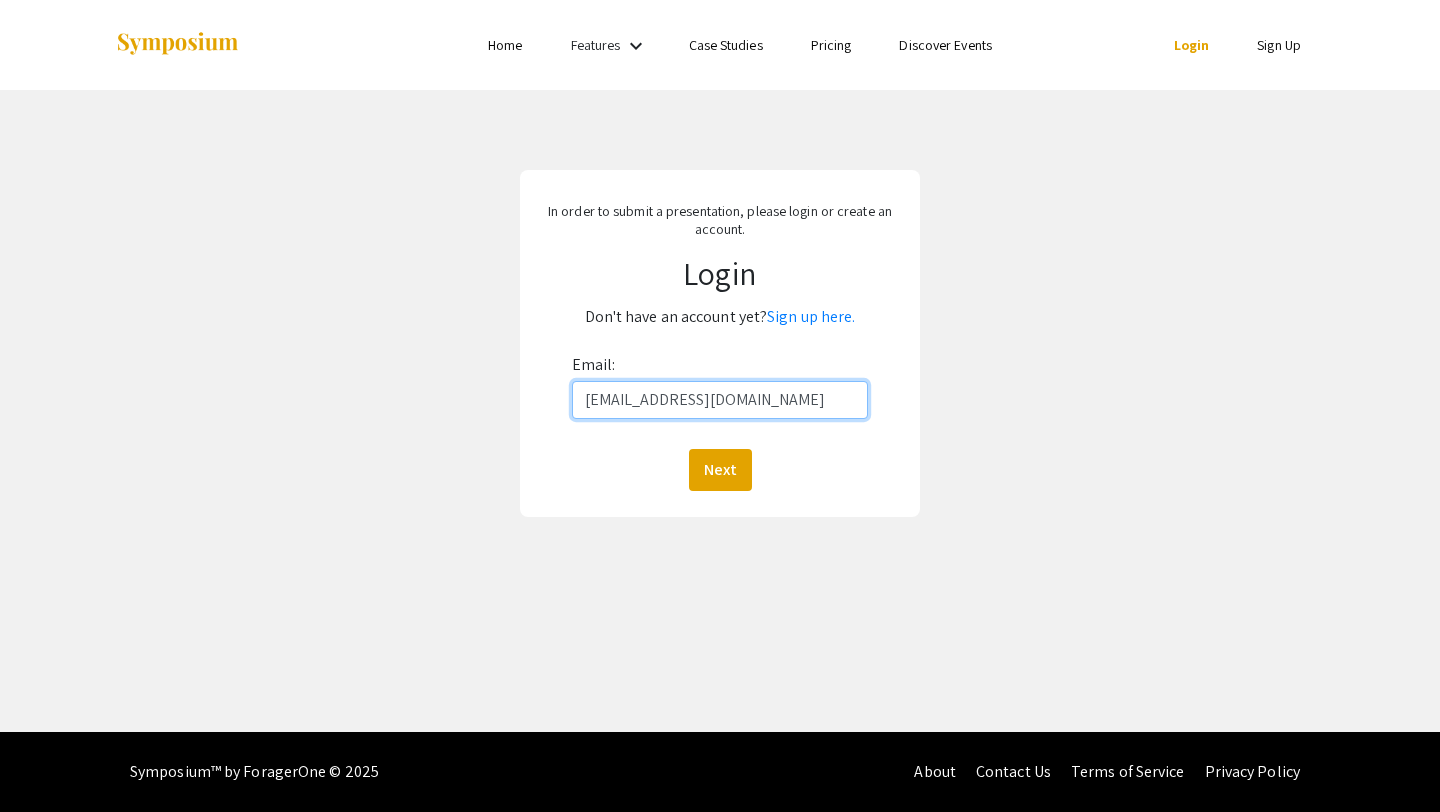 type on "domprehj@msu.edu" 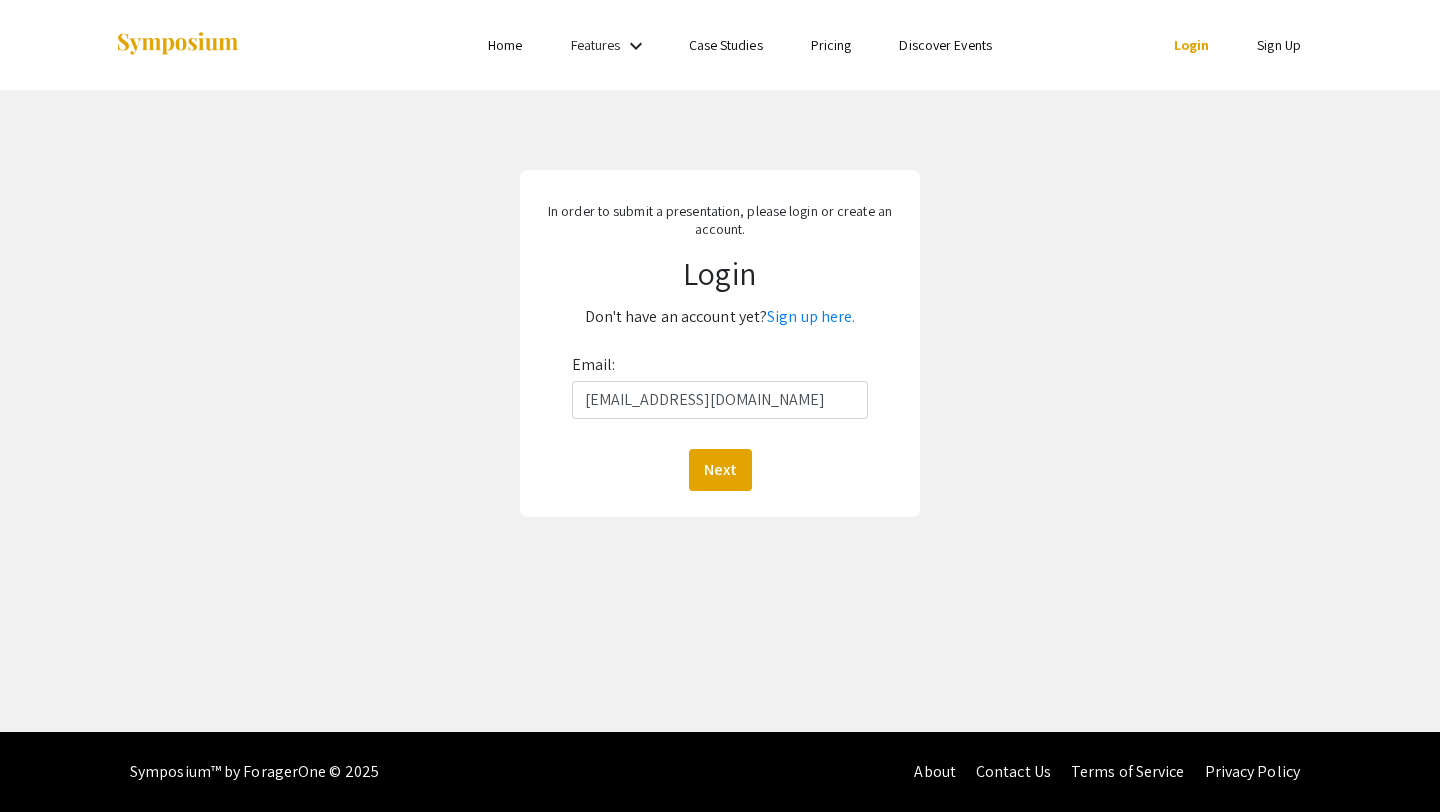 click on "In order to submit a presentation, please login or create an account. Login  Don't have an account yet?  Sign up here. Email: domprehj@msu.edu  Next" 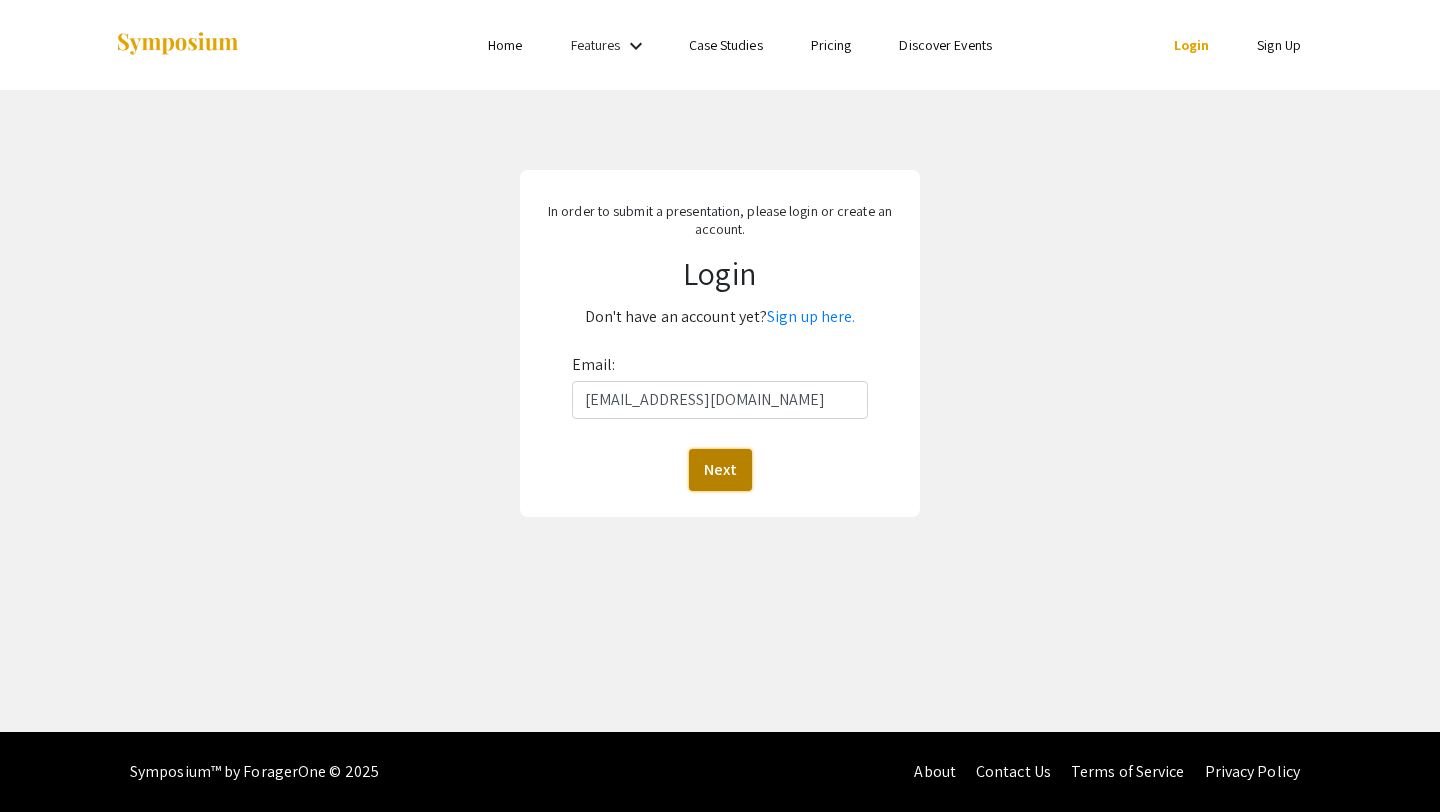 click on "Next" 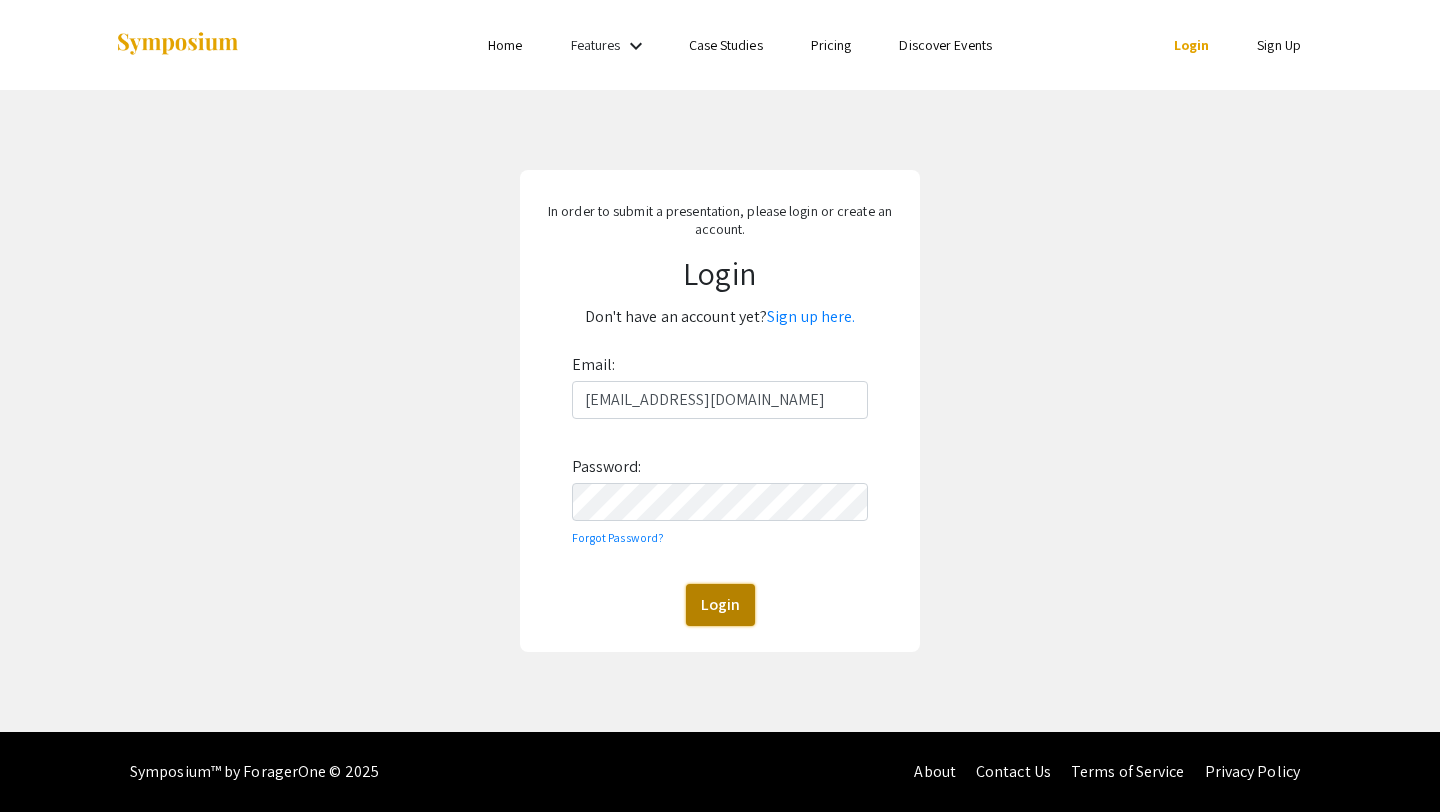 click on "Login" 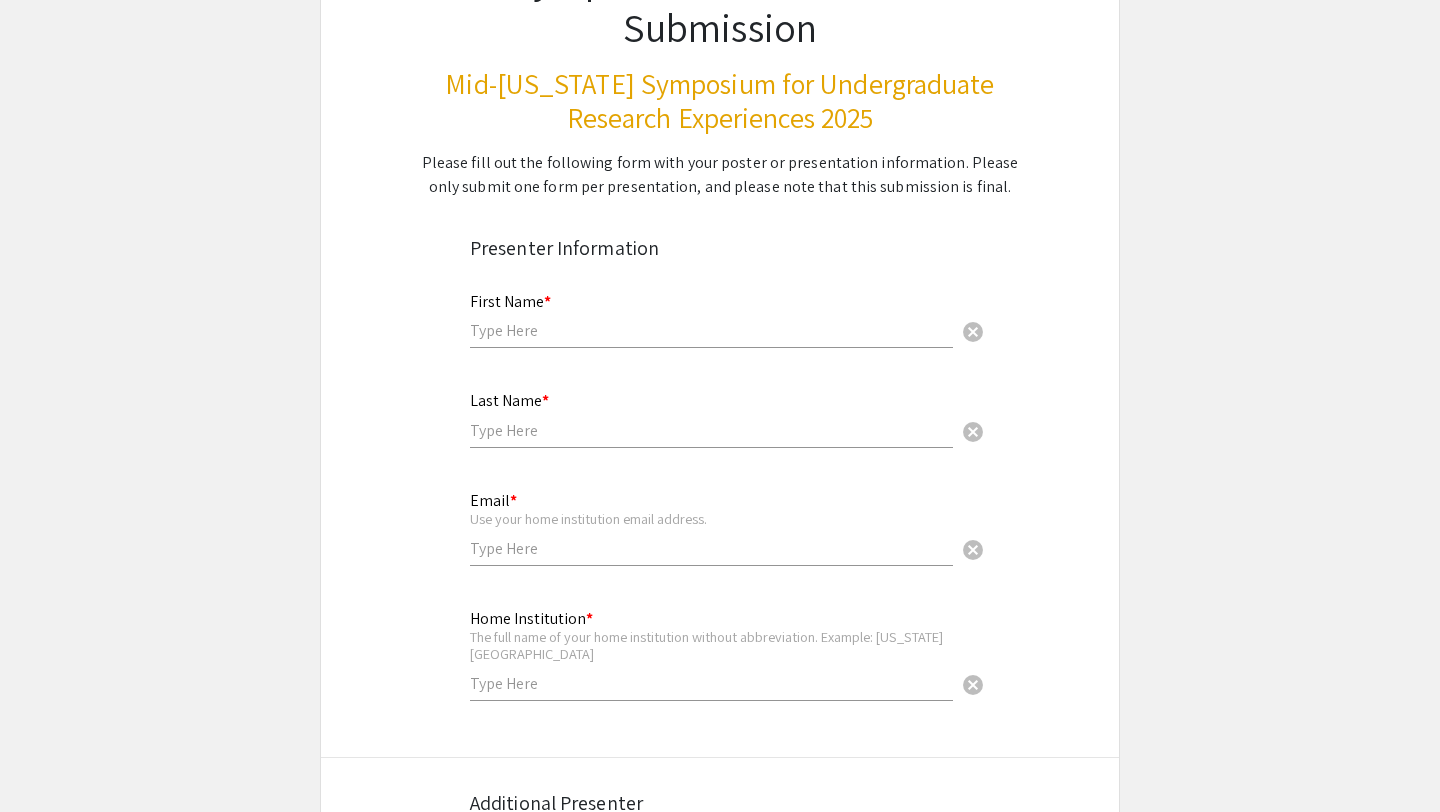 scroll, scrollTop: 209, scrollLeft: 0, axis: vertical 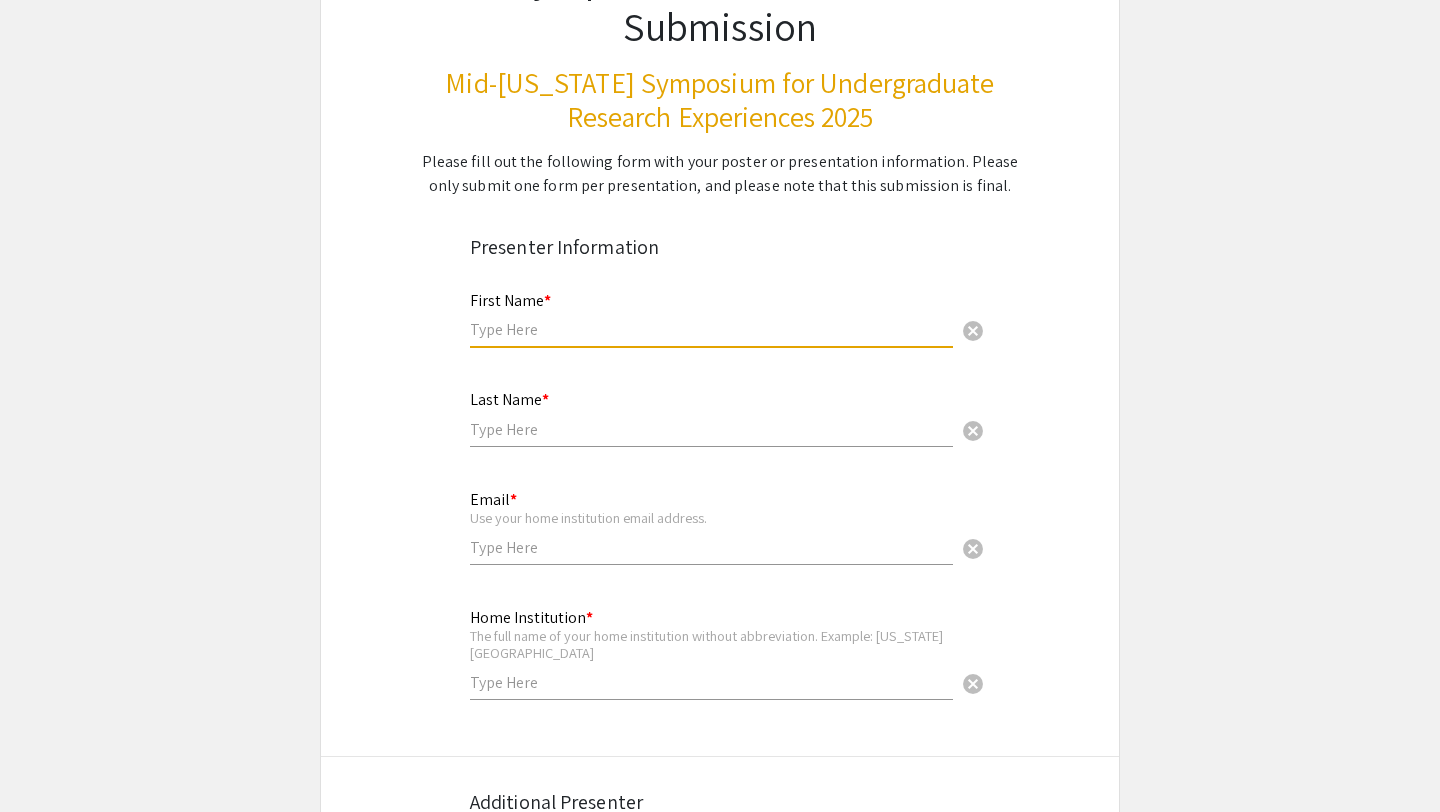 click at bounding box center [711, 329] 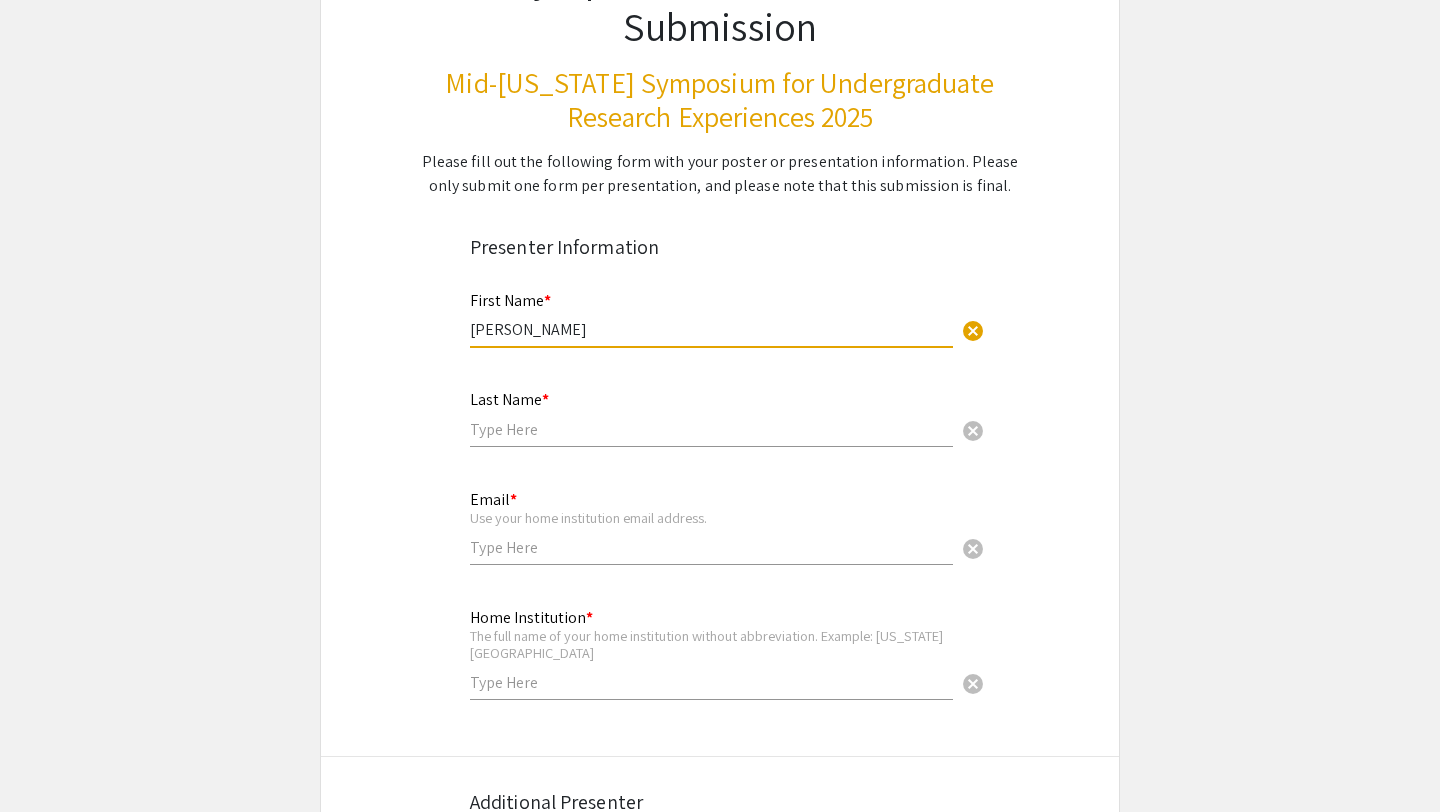 type on "Jeanette" 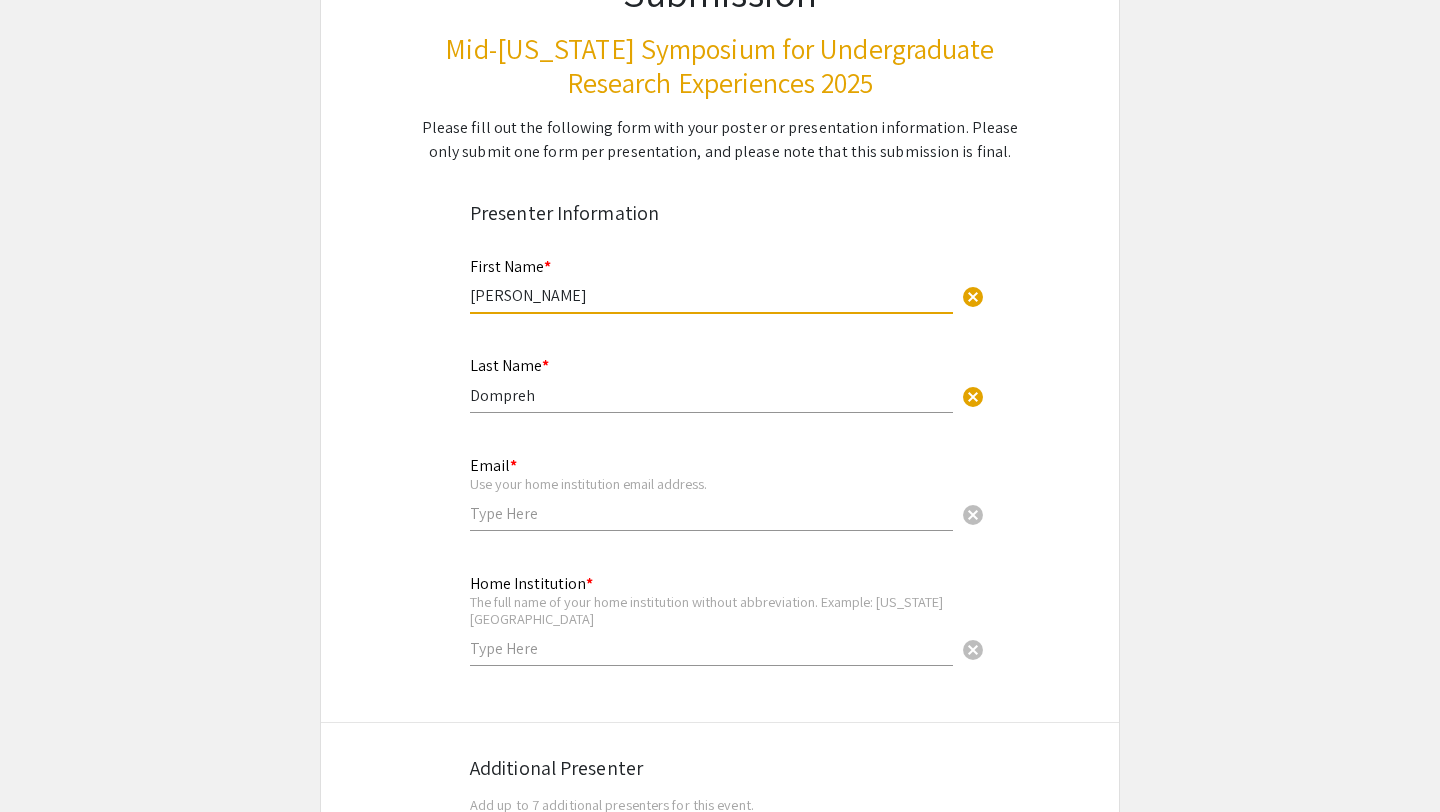 scroll, scrollTop: 251, scrollLeft: 0, axis: vertical 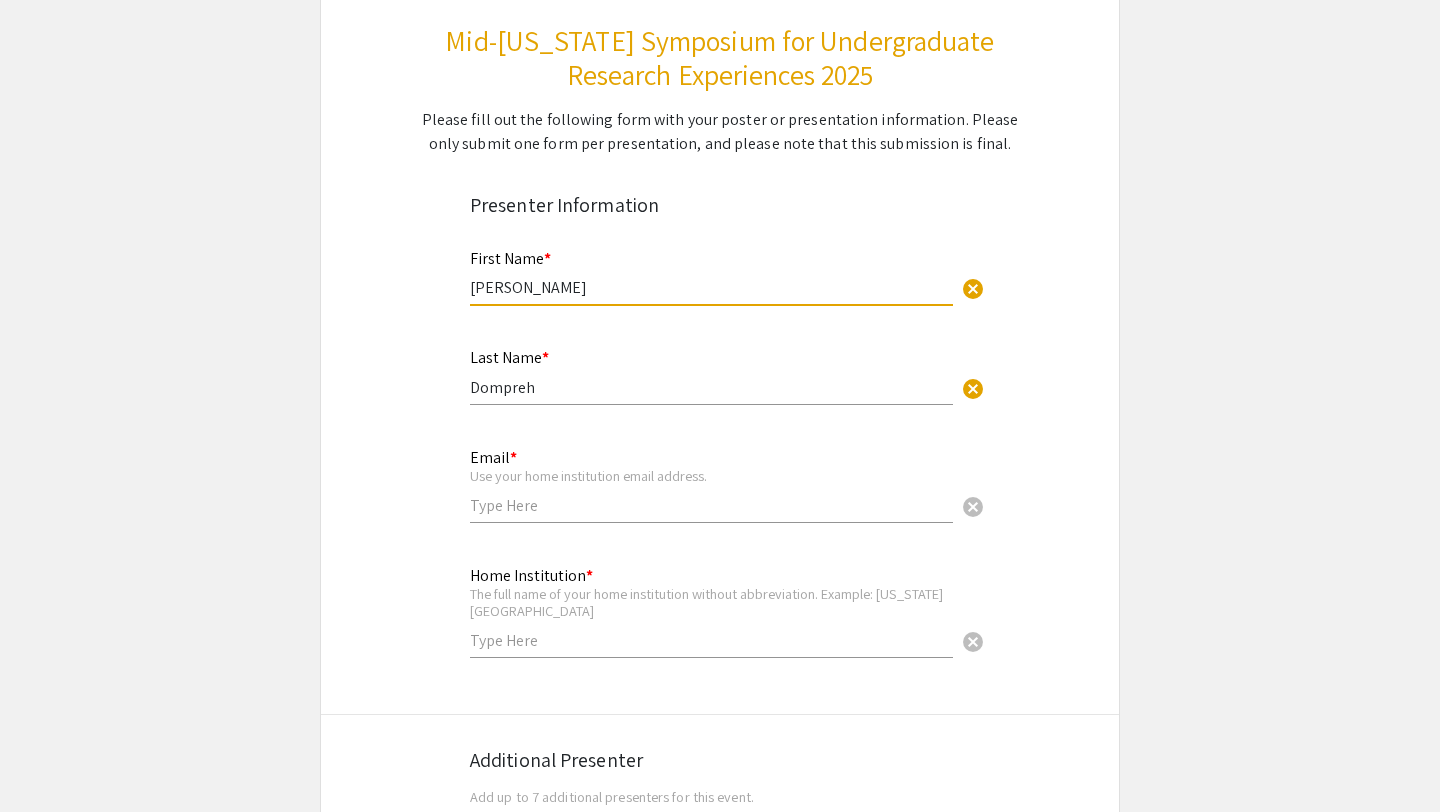 type on "Jeanette" 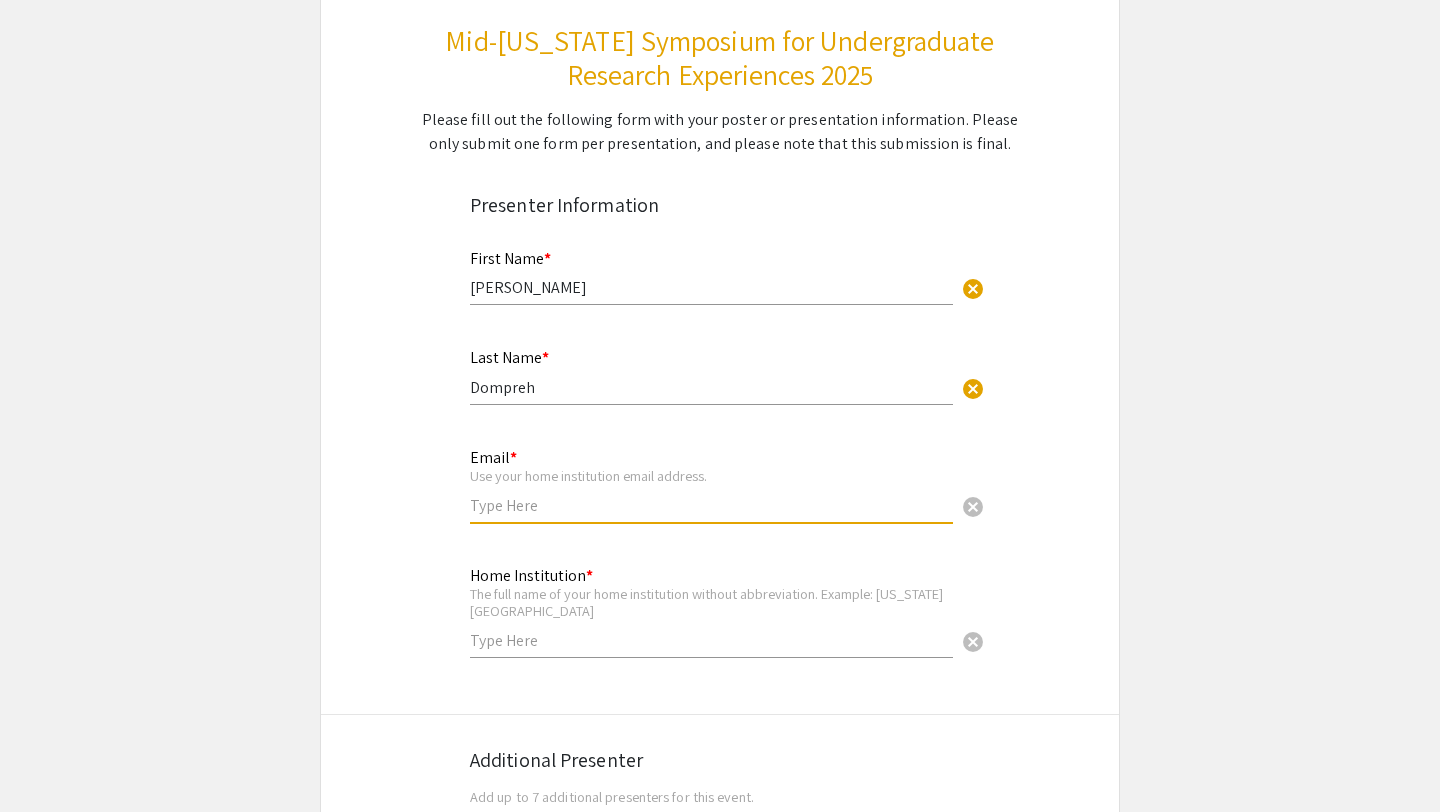 click at bounding box center [711, 505] 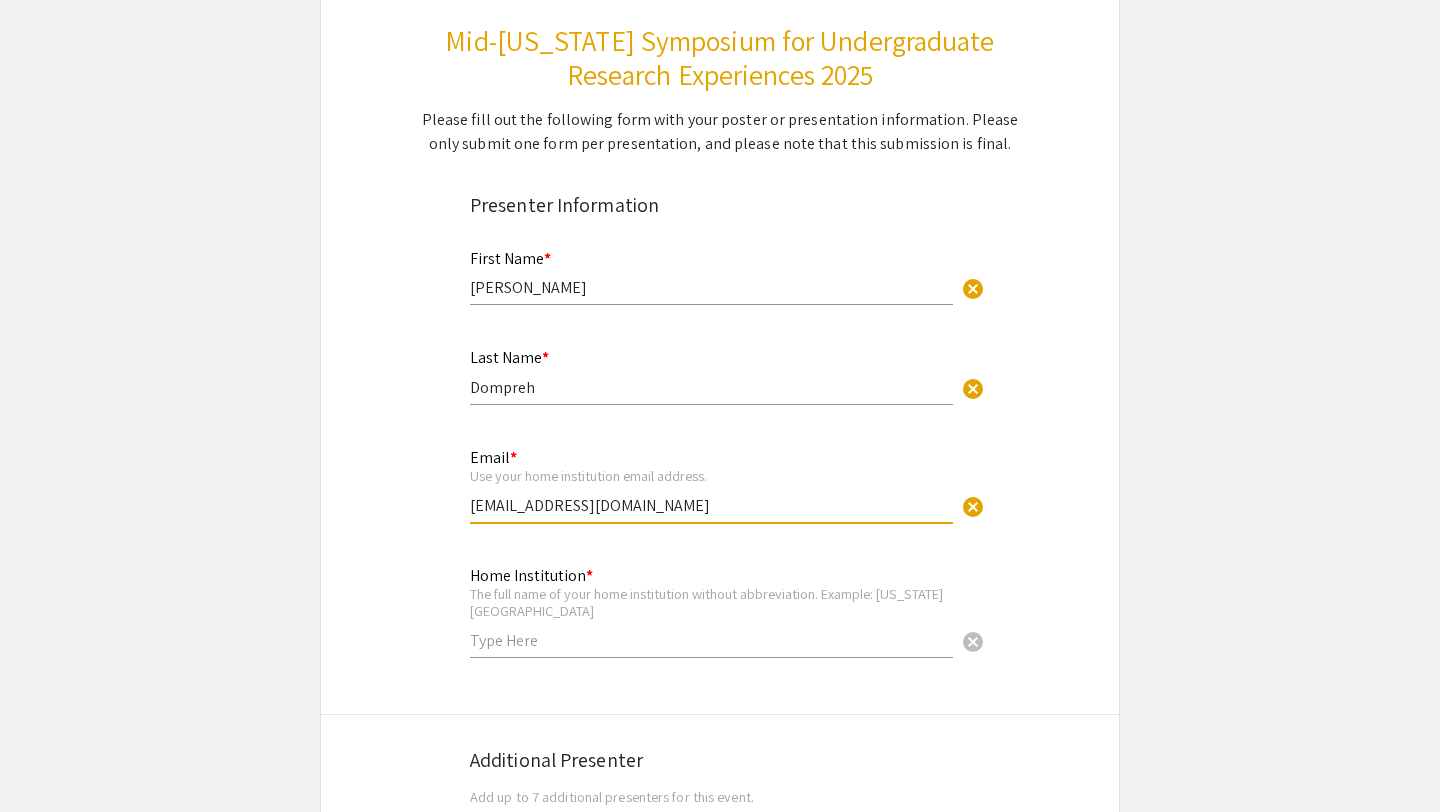 type on "domprehj@msu.edu" 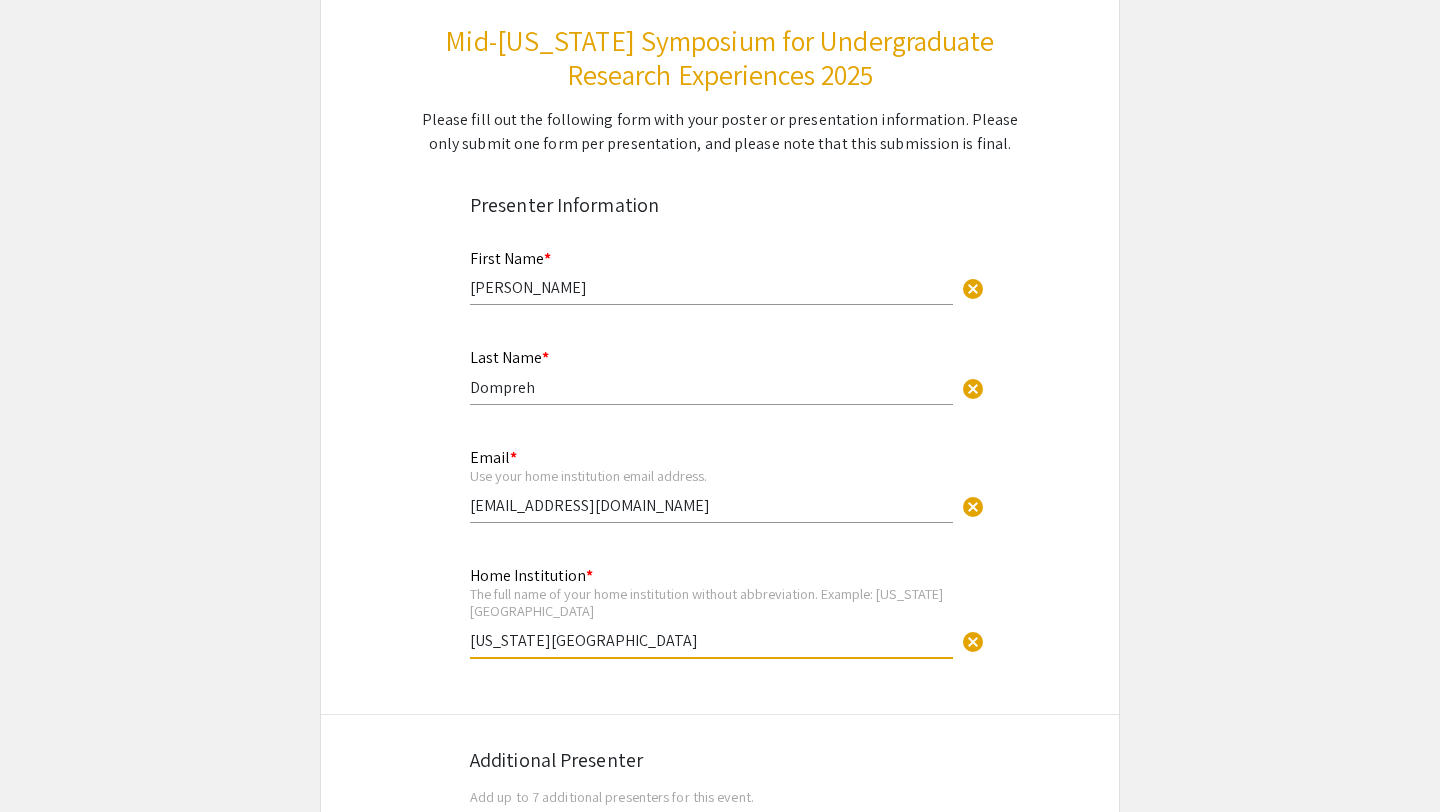 type on "Michigan State University" 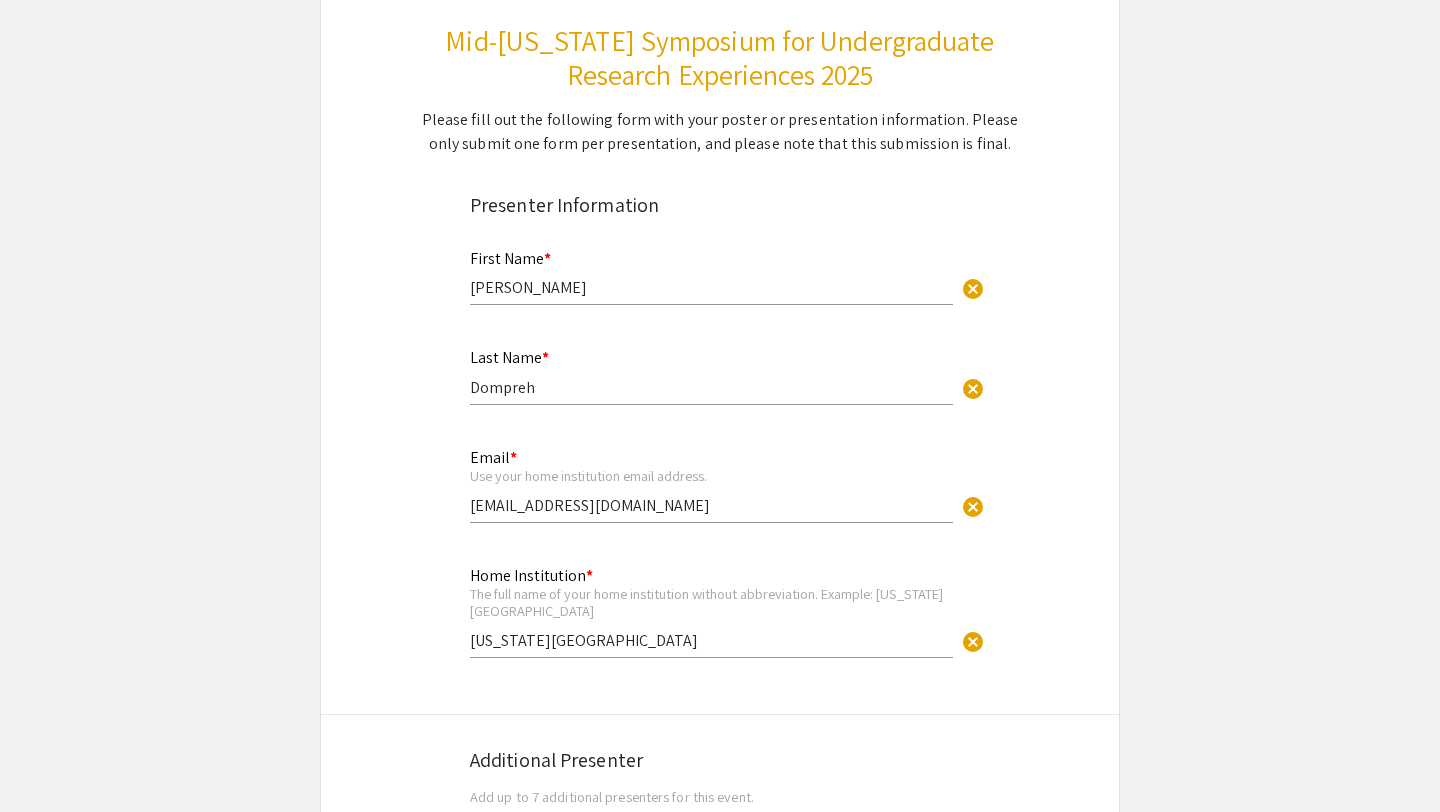 click on "Symposium Presentation Submission Mid-Michigan Symposium for Undergraduate Research Experiences 2025  Please fill out the following form with your poster or presentation information. Please only submit one form per presentation, and please note that this submission is final.   Presenter Information  First Name * Jeanette cancel This field is required. Last Name * Dompreh cancel This field is required. Email * Use your home institution email address. domprehj@msu.edu cancel This field is required. Home Institution * The full name of your home institution without abbreviation. Example: Michigan State University Michigan State University cancel This field is required.  Additional Presenter  Add up to 7 additional presenters for this event.  Add Presenter 2  Presentation Information Title *                                 This field is required. Abstract or Description *                                                                             This field is required. Mentor * cancel This field is required. * *" 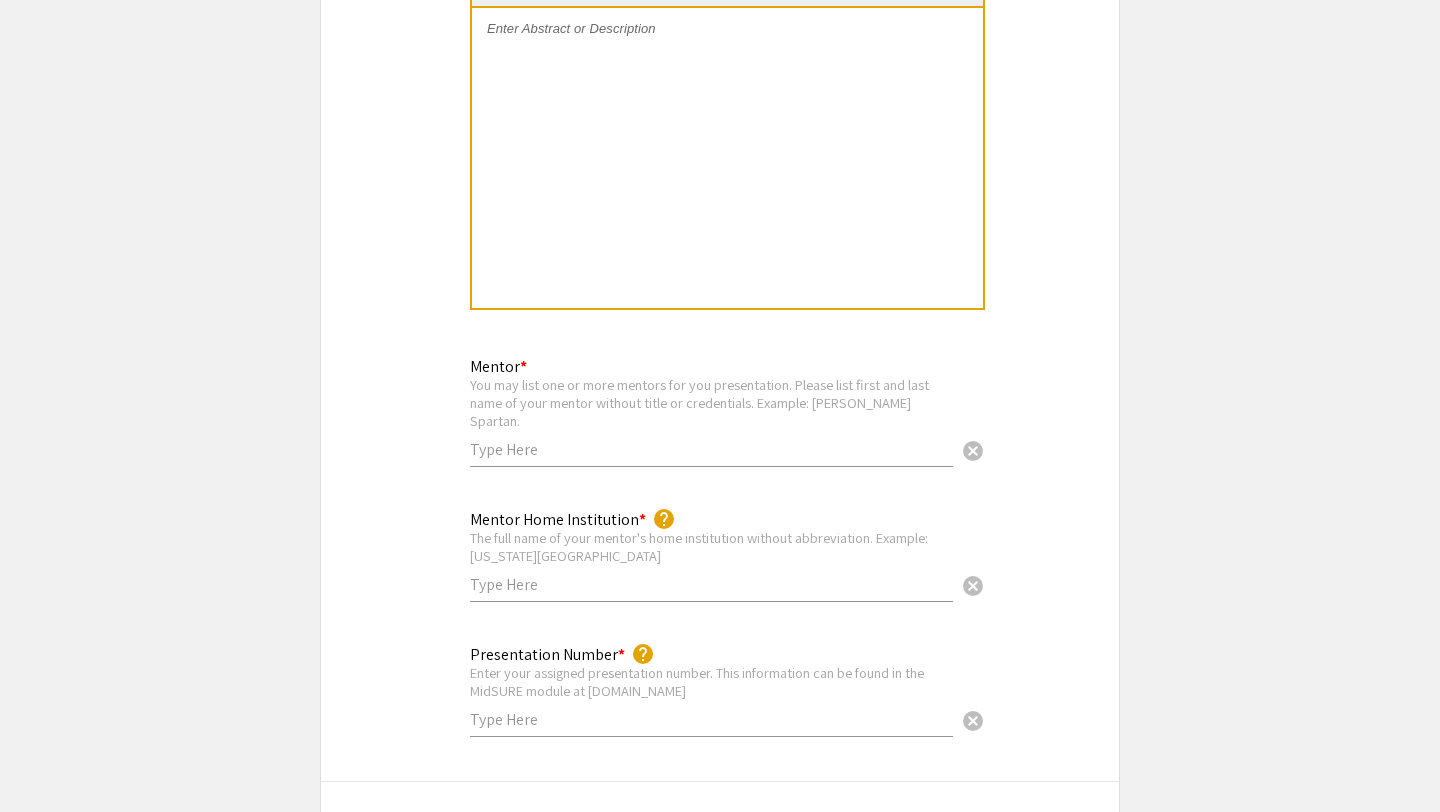 scroll, scrollTop: 1795, scrollLeft: 0, axis: vertical 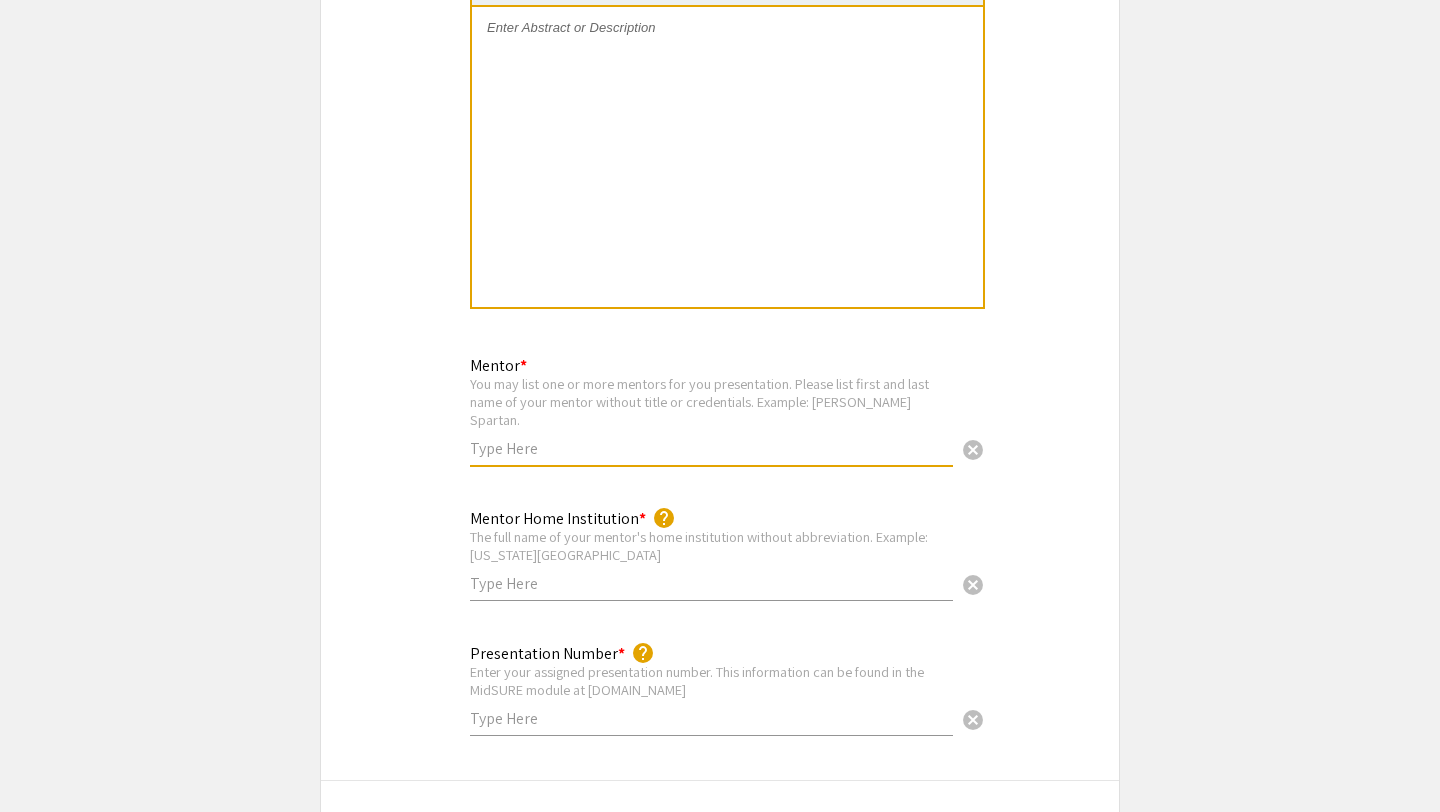 click at bounding box center (711, 448) 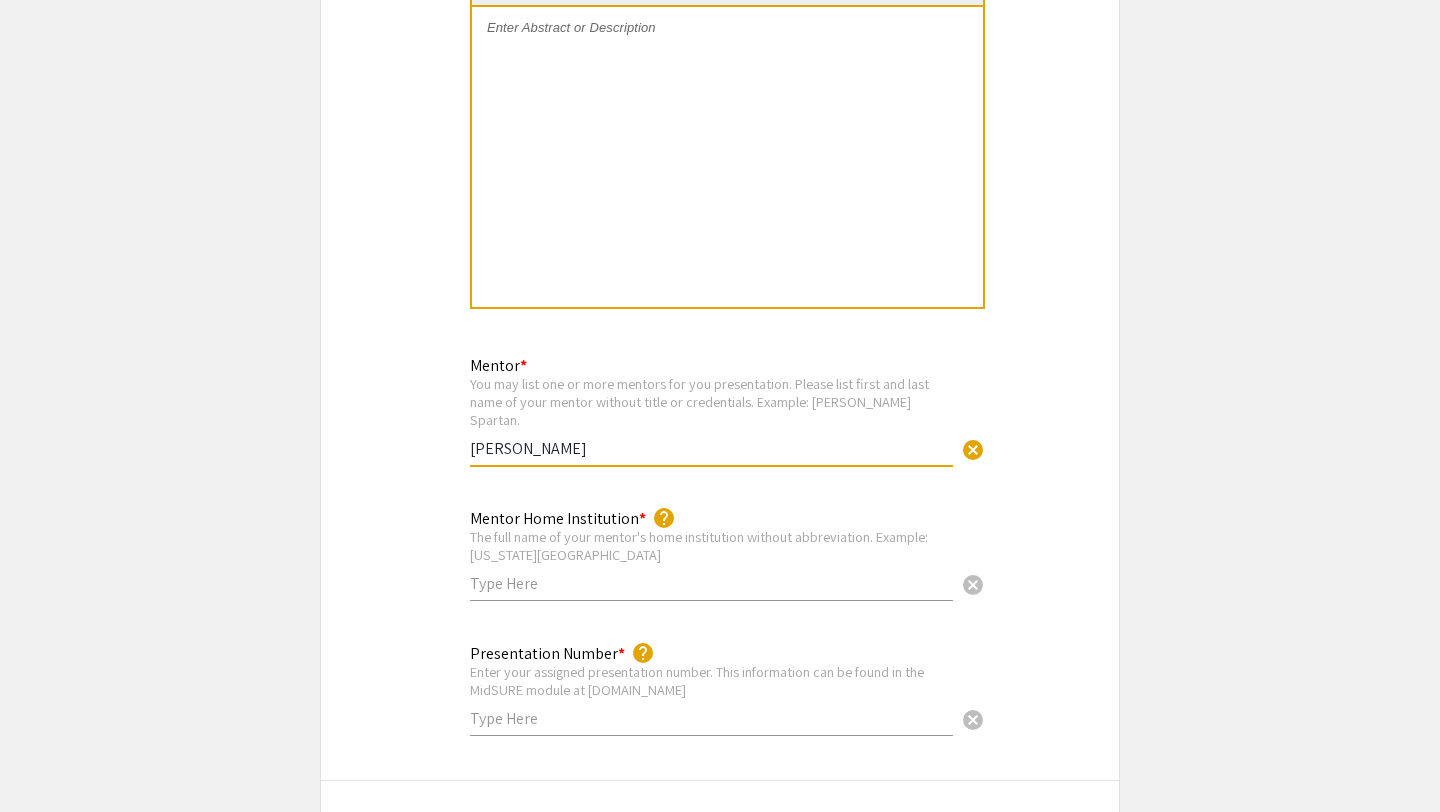 type on "Ben Yoel" 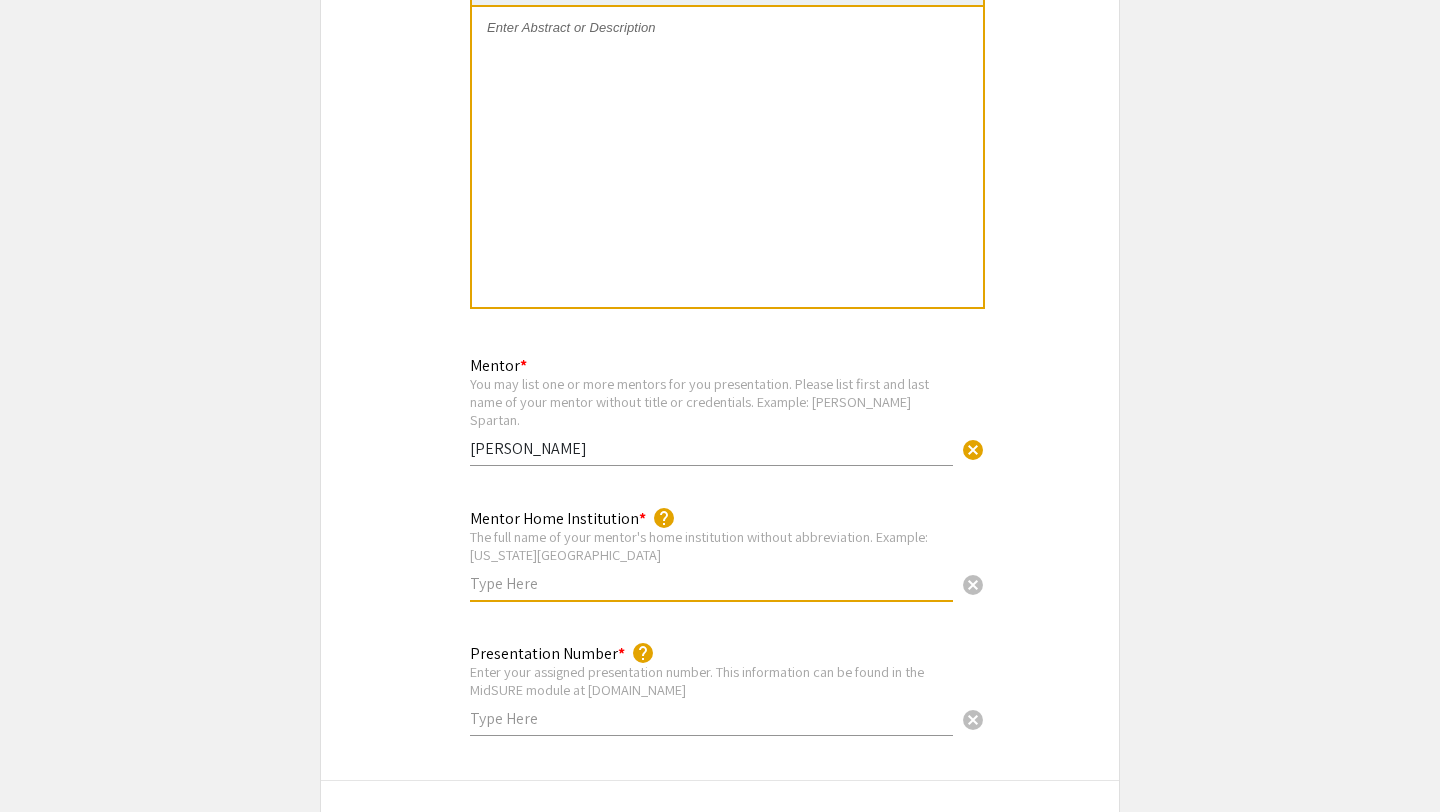 click at bounding box center (711, 583) 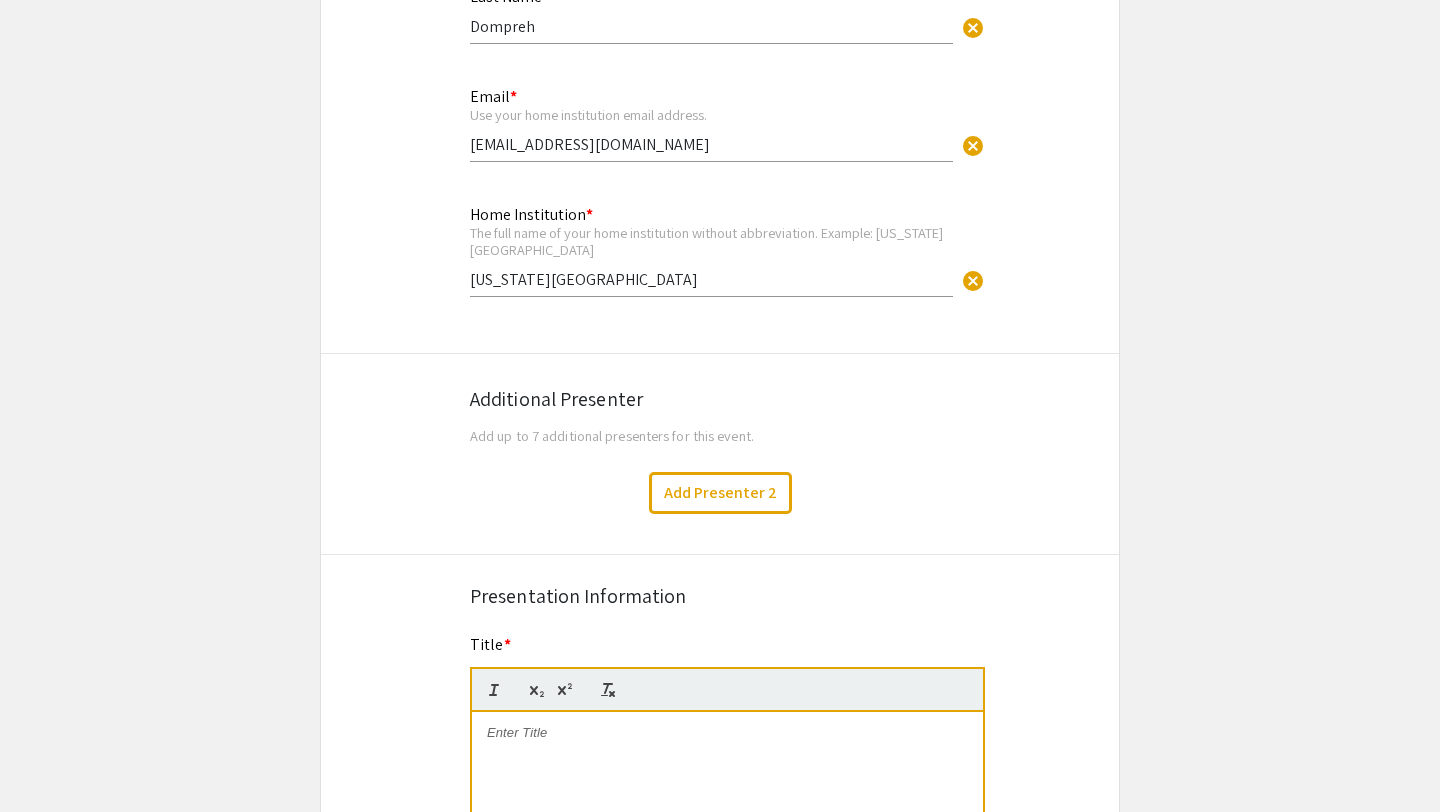 scroll, scrollTop: 610, scrollLeft: 0, axis: vertical 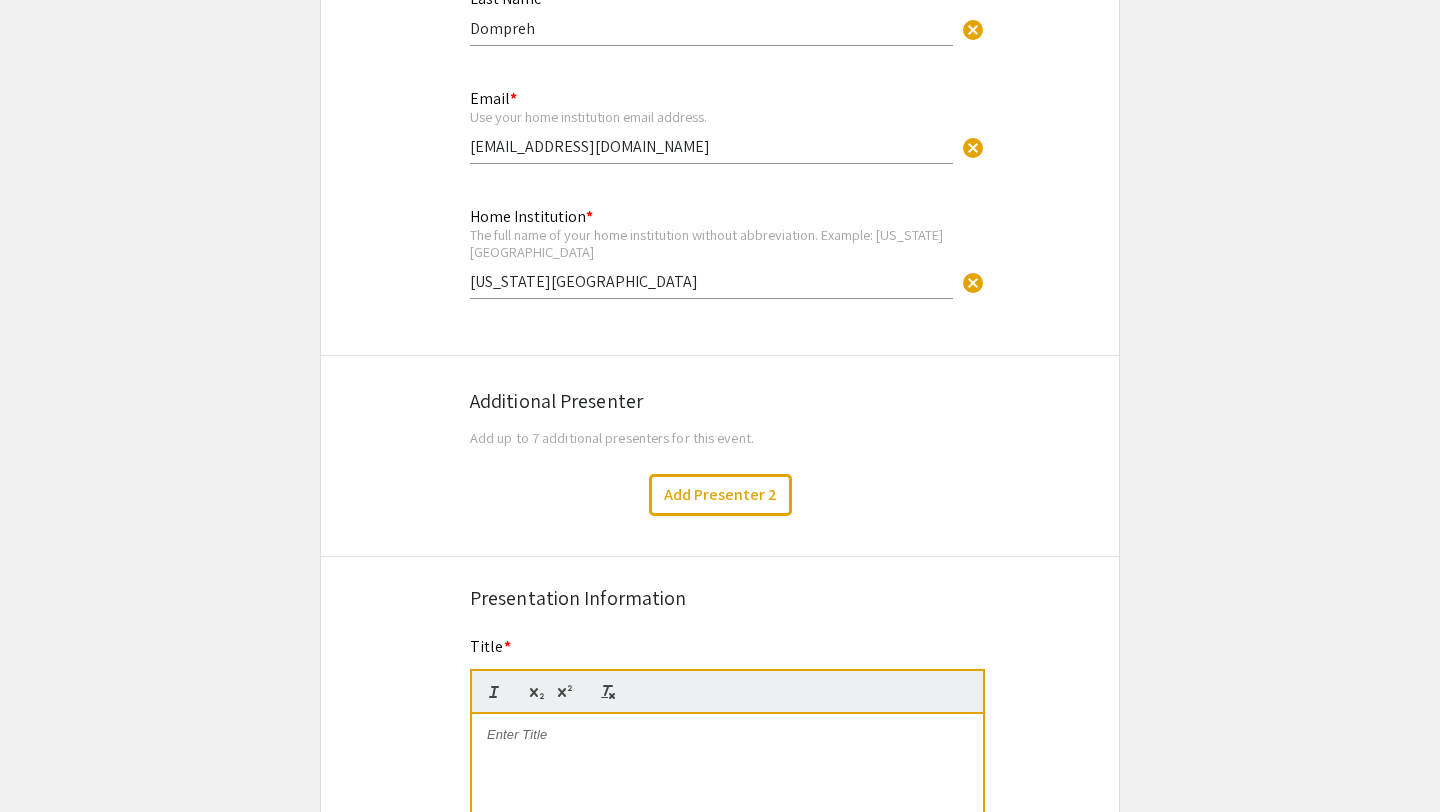 type on "Mich" 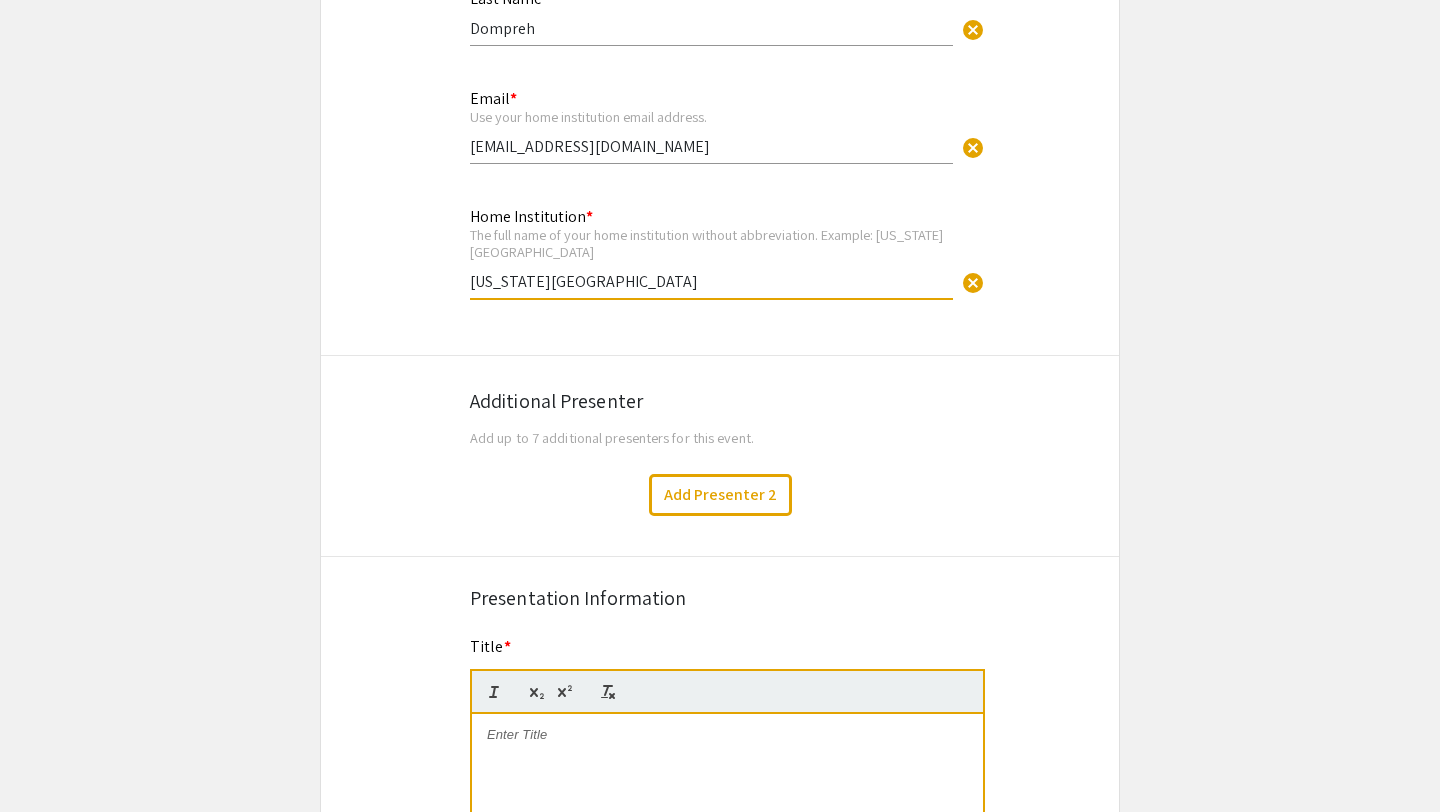 drag, startPoint x: 647, startPoint y: 286, endPoint x: 439, endPoint y: 287, distance: 208.00241 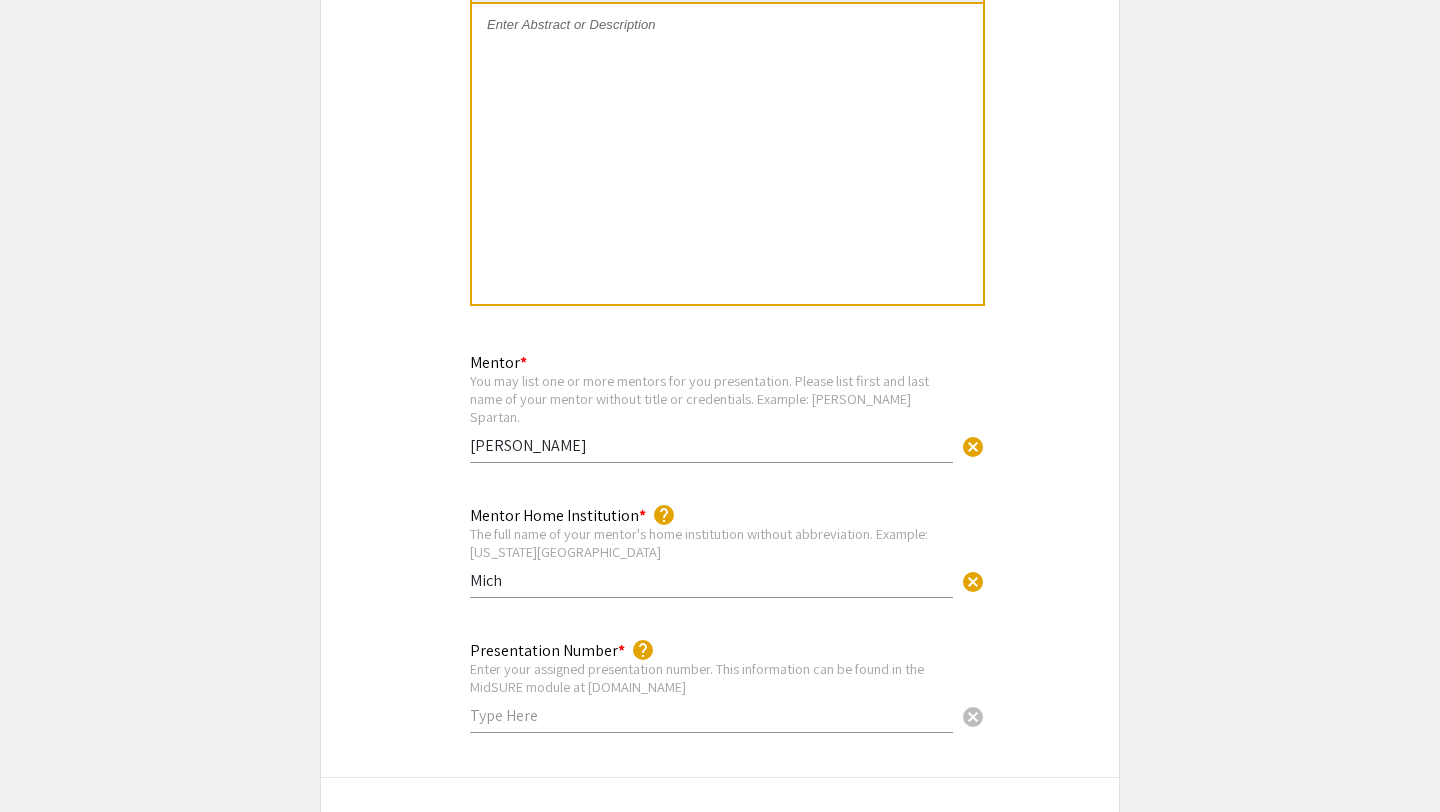 scroll, scrollTop: 1818, scrollLeft: 0, axis: vertical 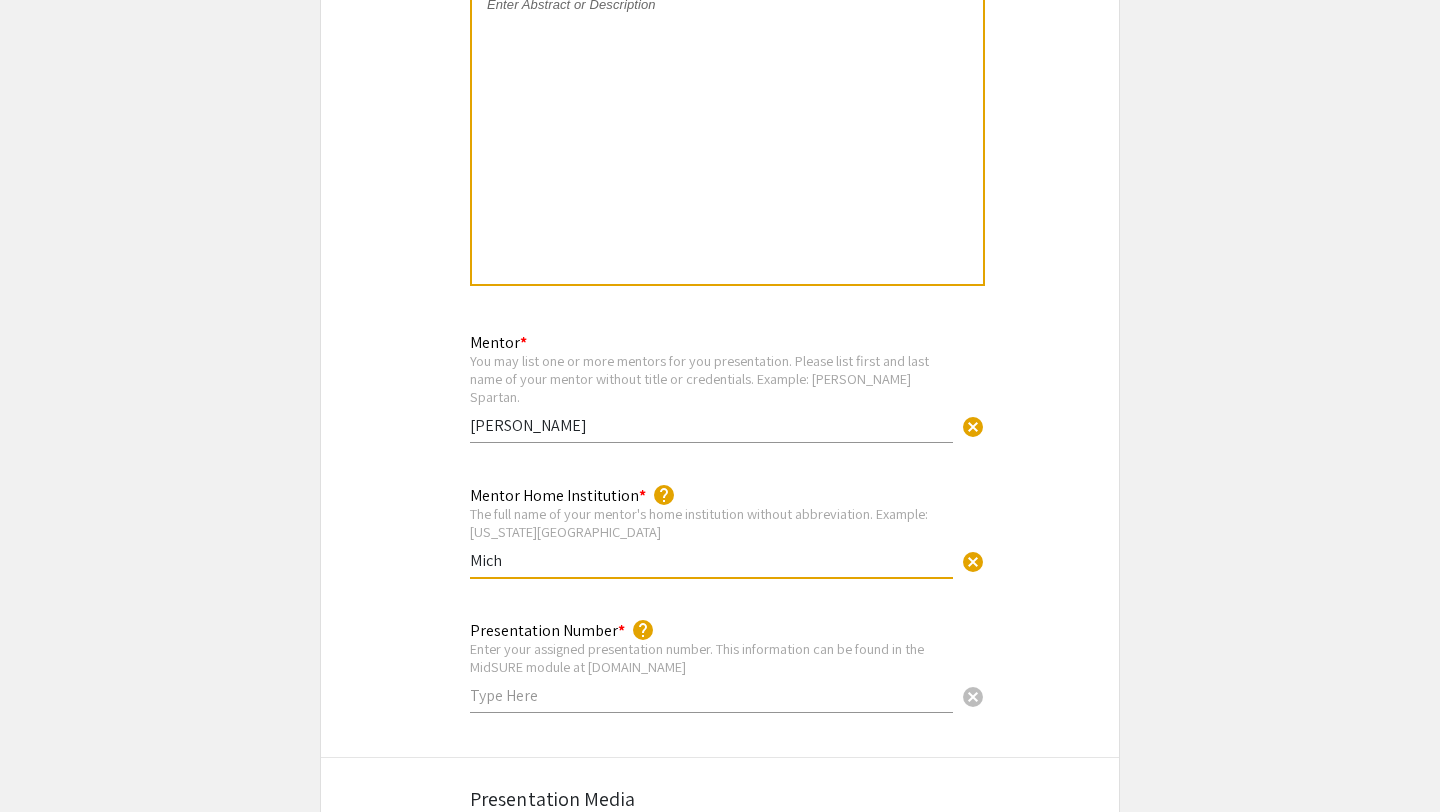 drag, startPoint x: 523, startPoint y: 548, endPoint x: 436, endPoint y: 541, distance: 87.28116 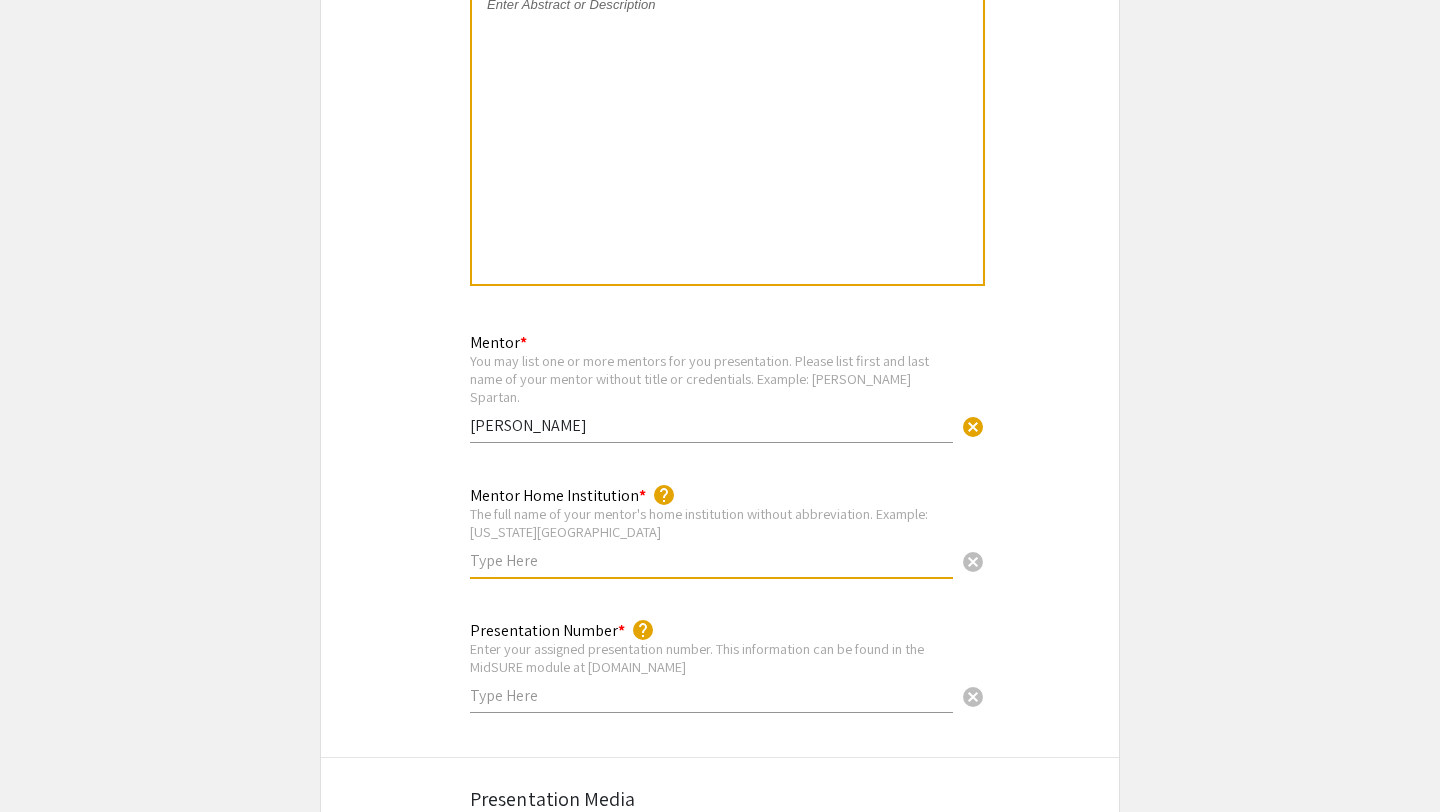 paste on "Michigan State University" 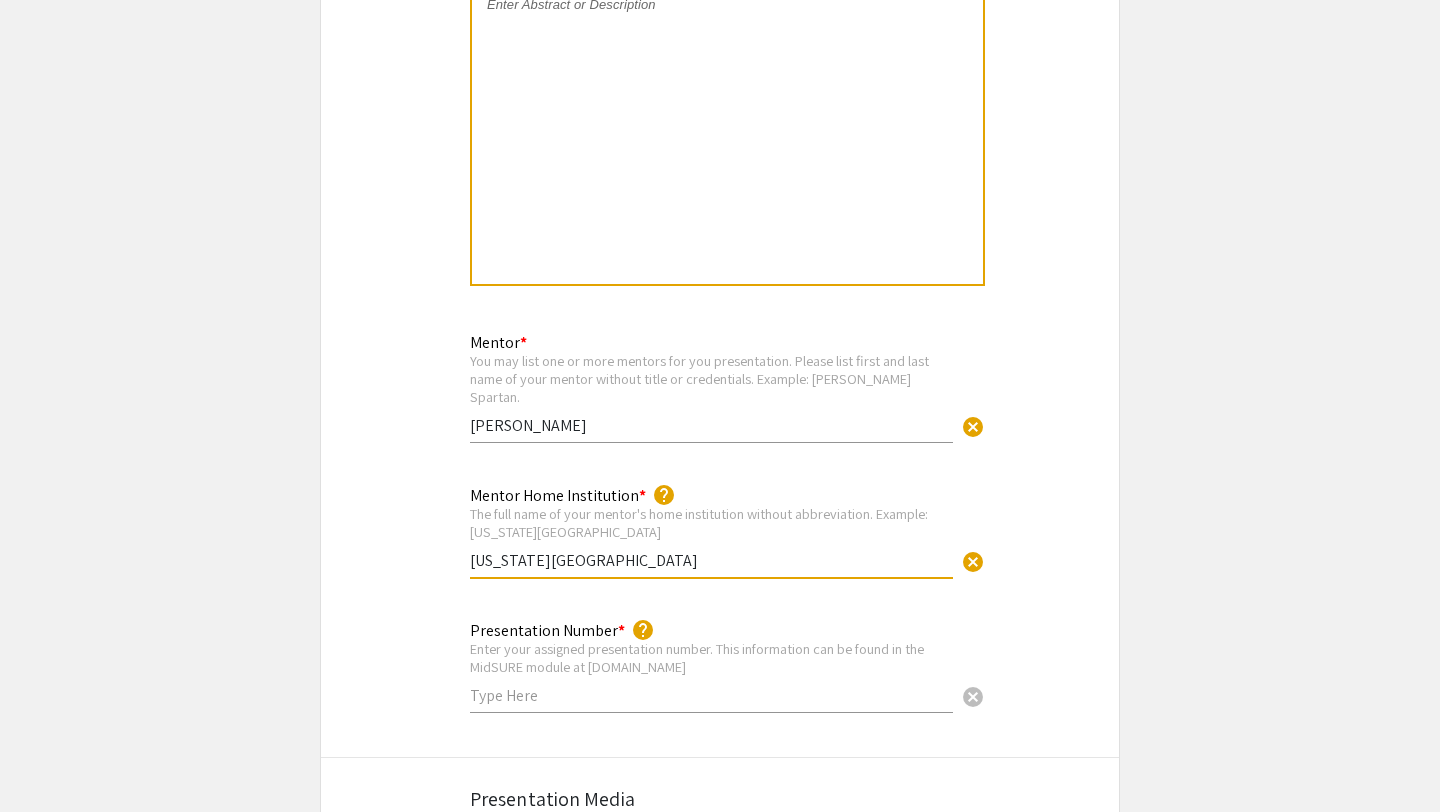 type on "Michigan State University" 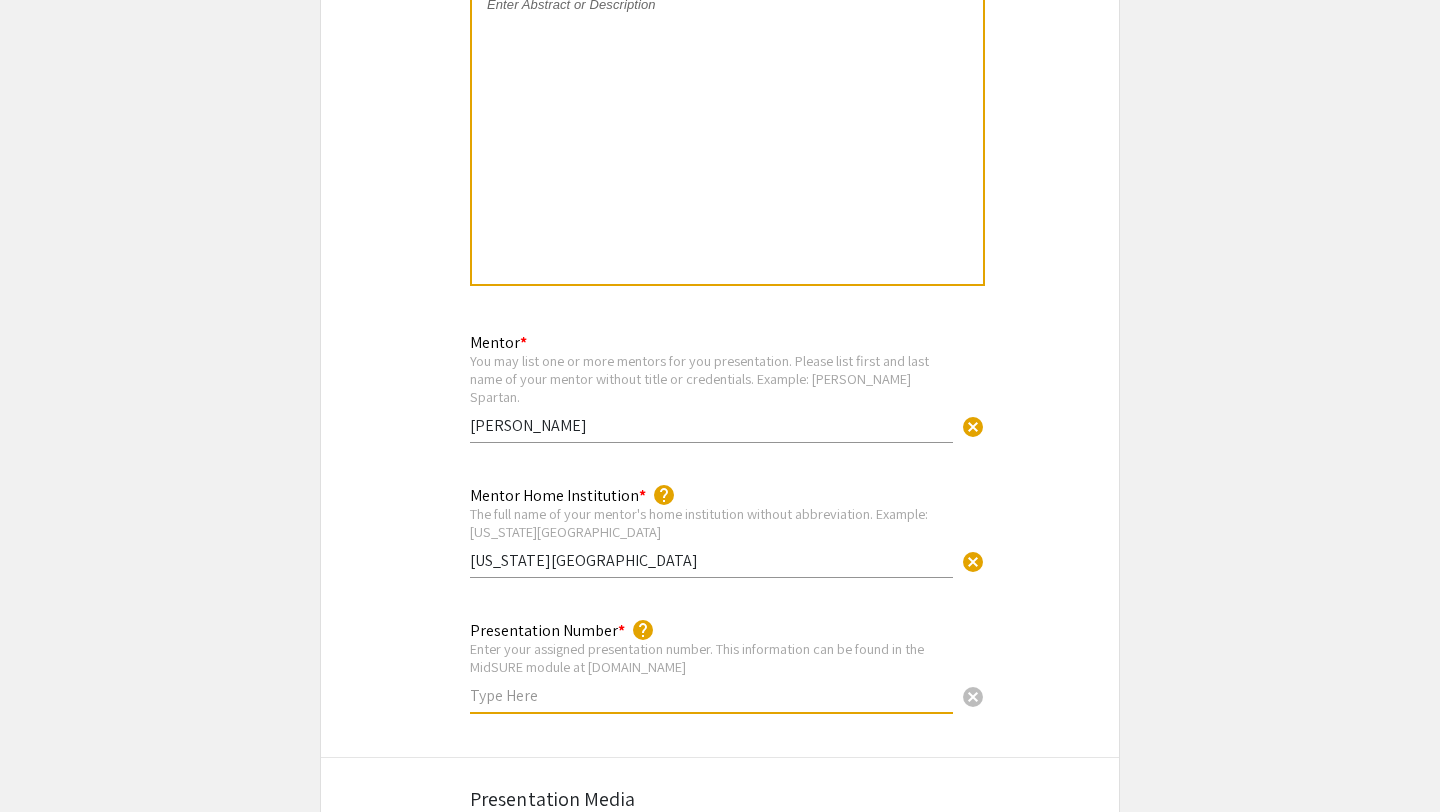 click at bounding box center [711, 695] 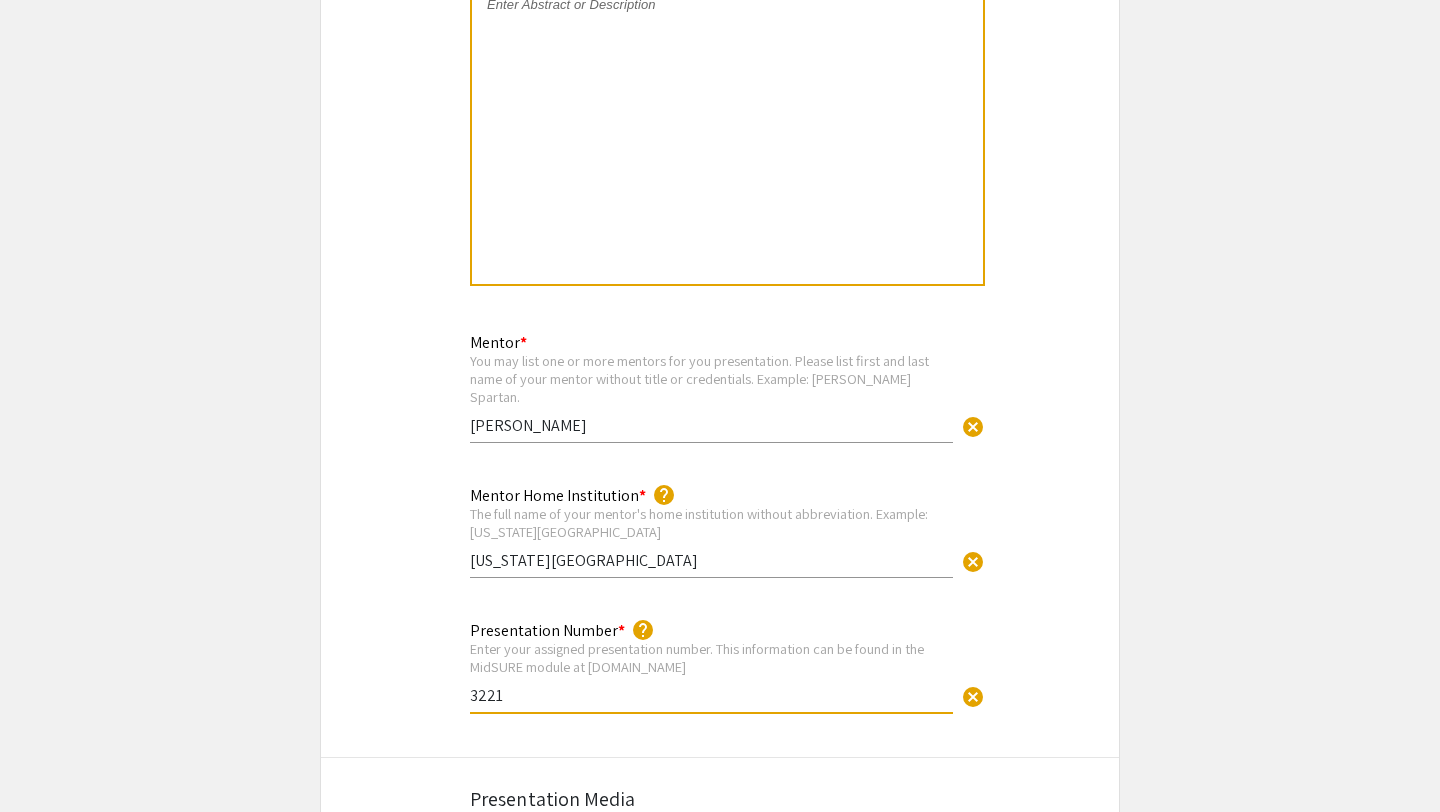 type on "3221" 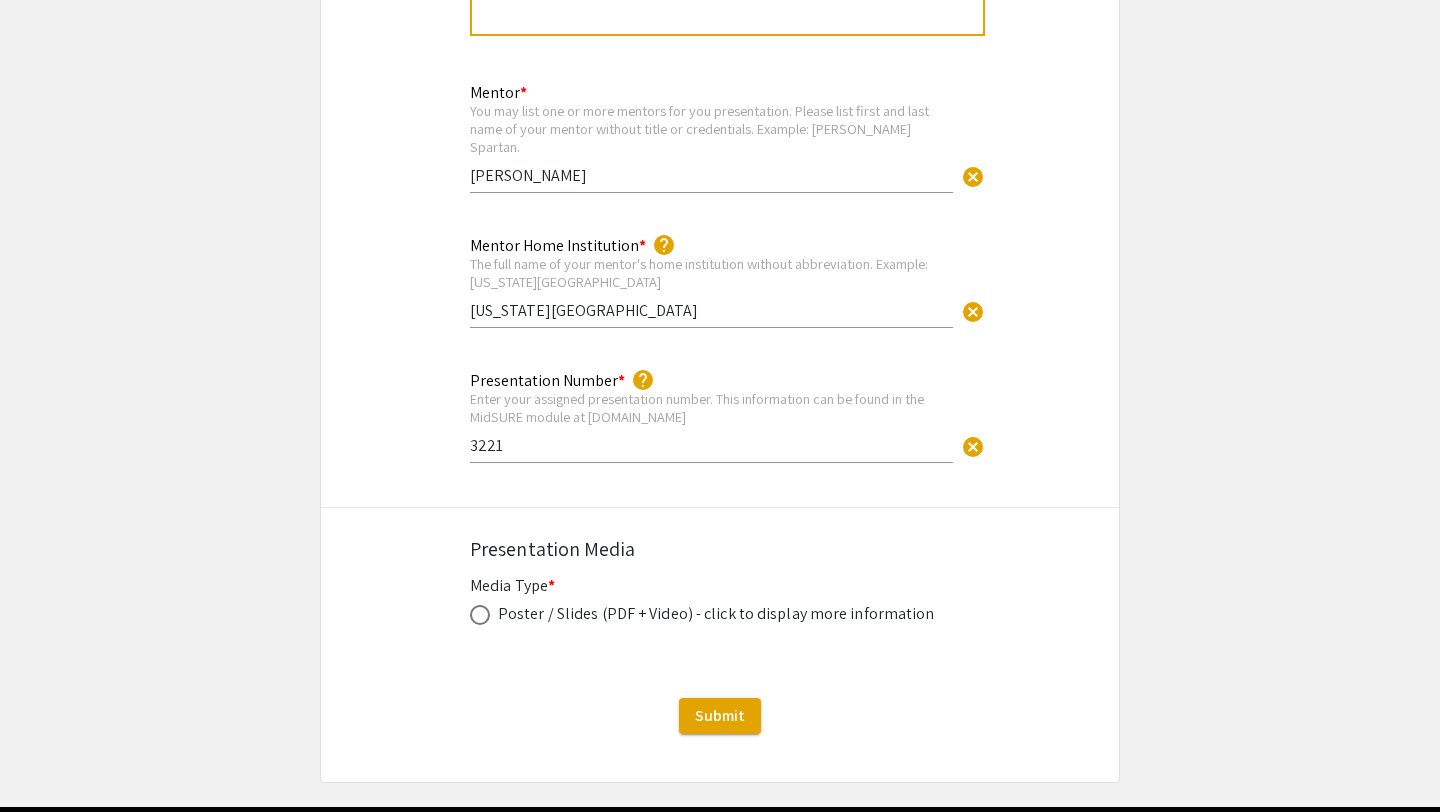 scroll, scrollTop: 2130, scrollLeft: 0, axis: vertical 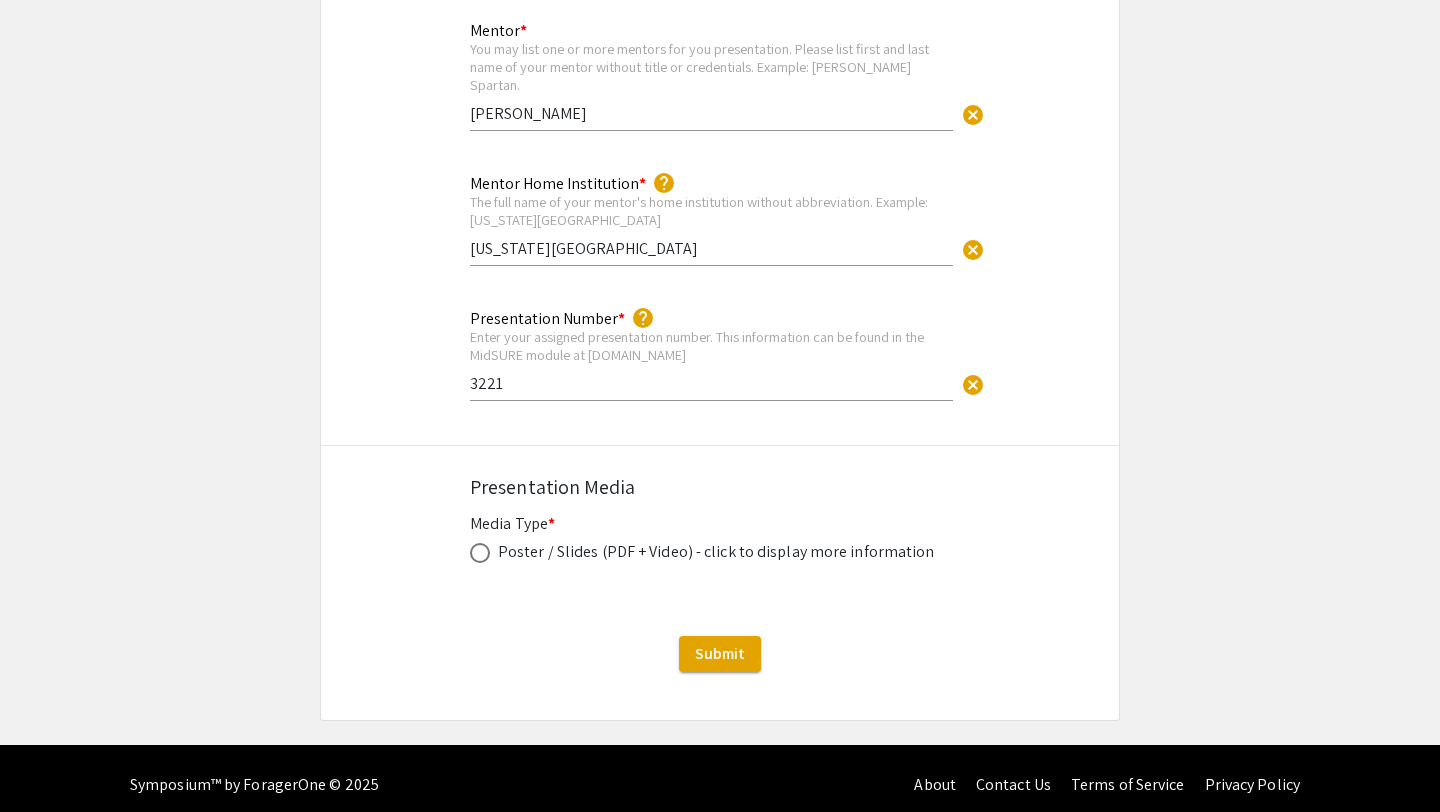 click at bounding box center (480, 553) 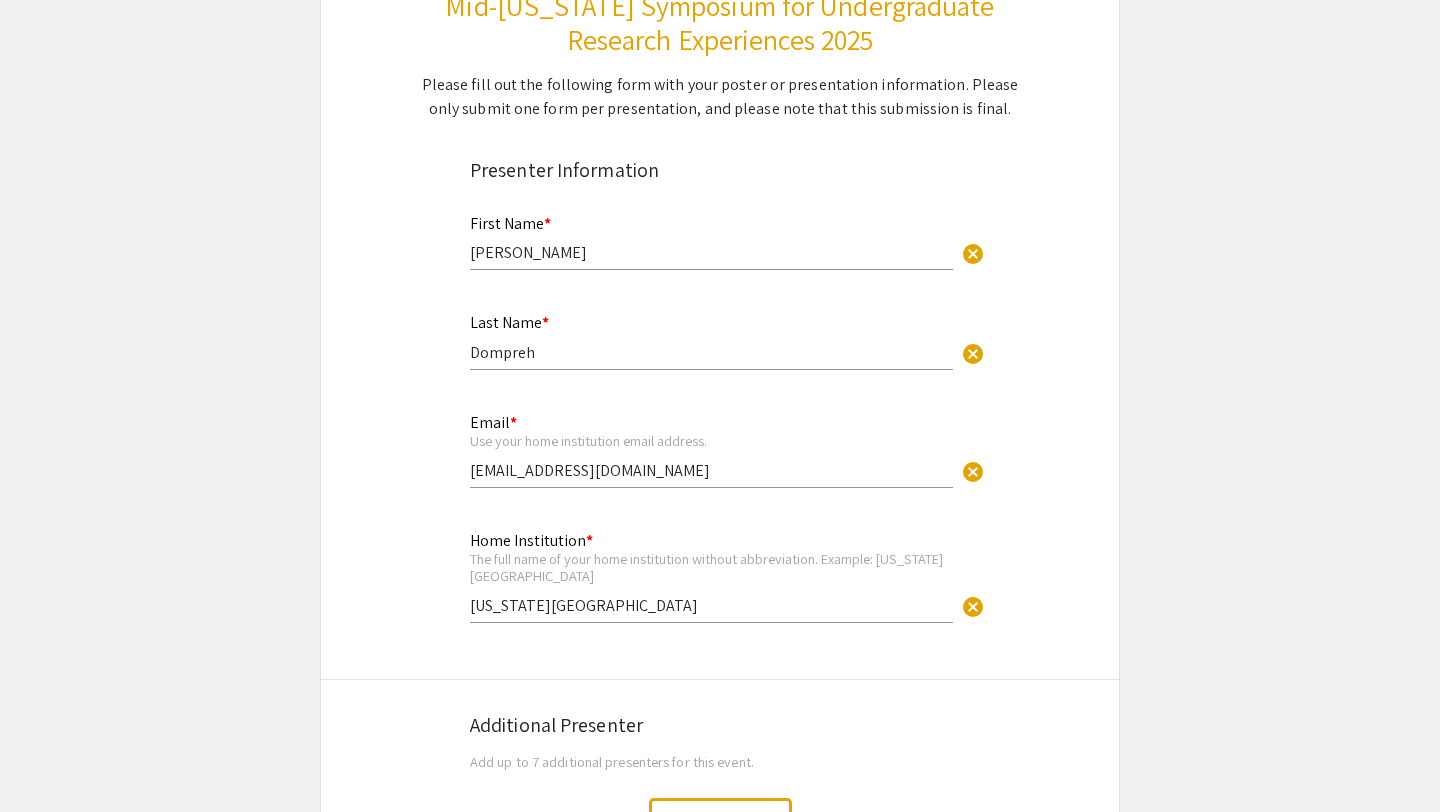 scroll, scrollTop: 0, scrollLeft: 0, axis: both 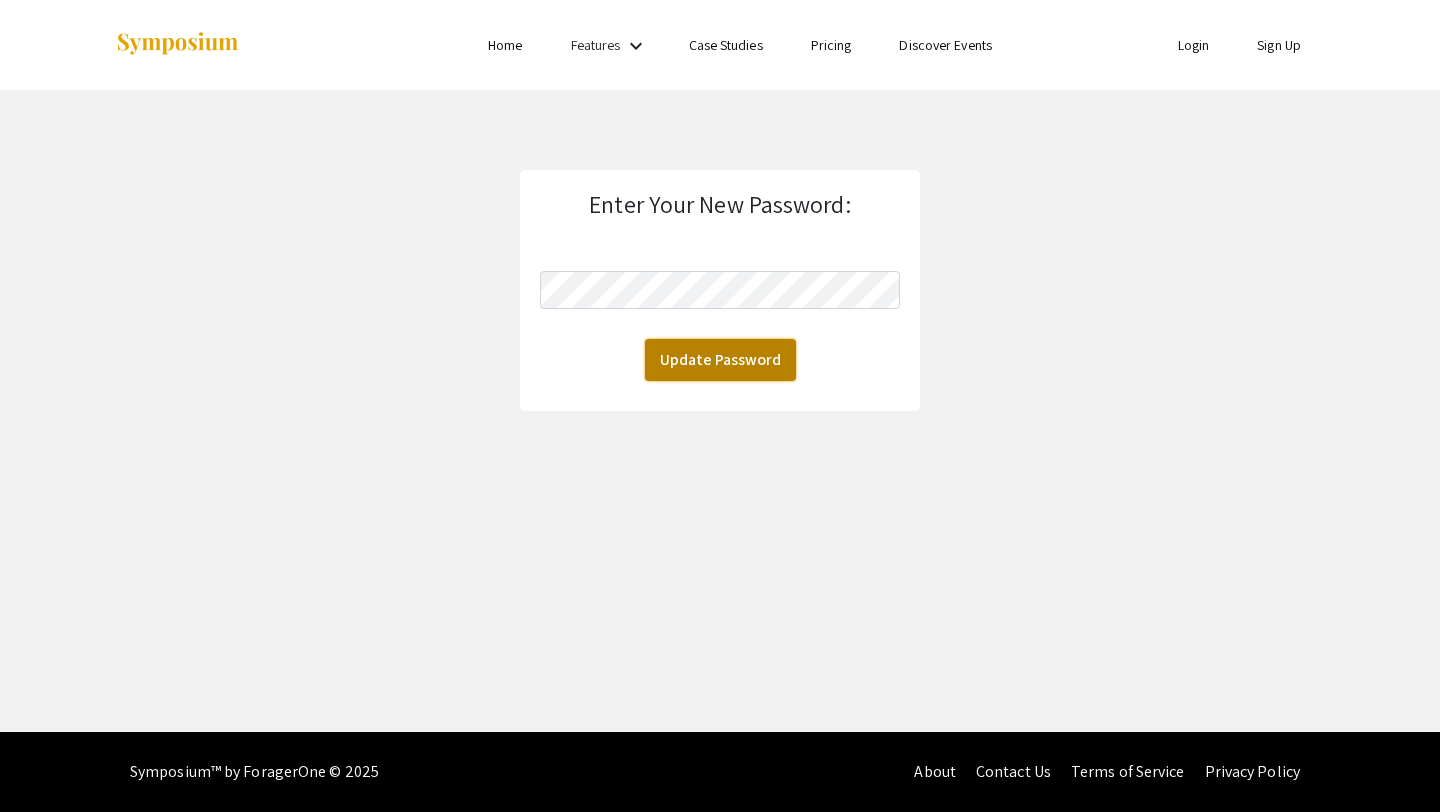 click on "Update Password" 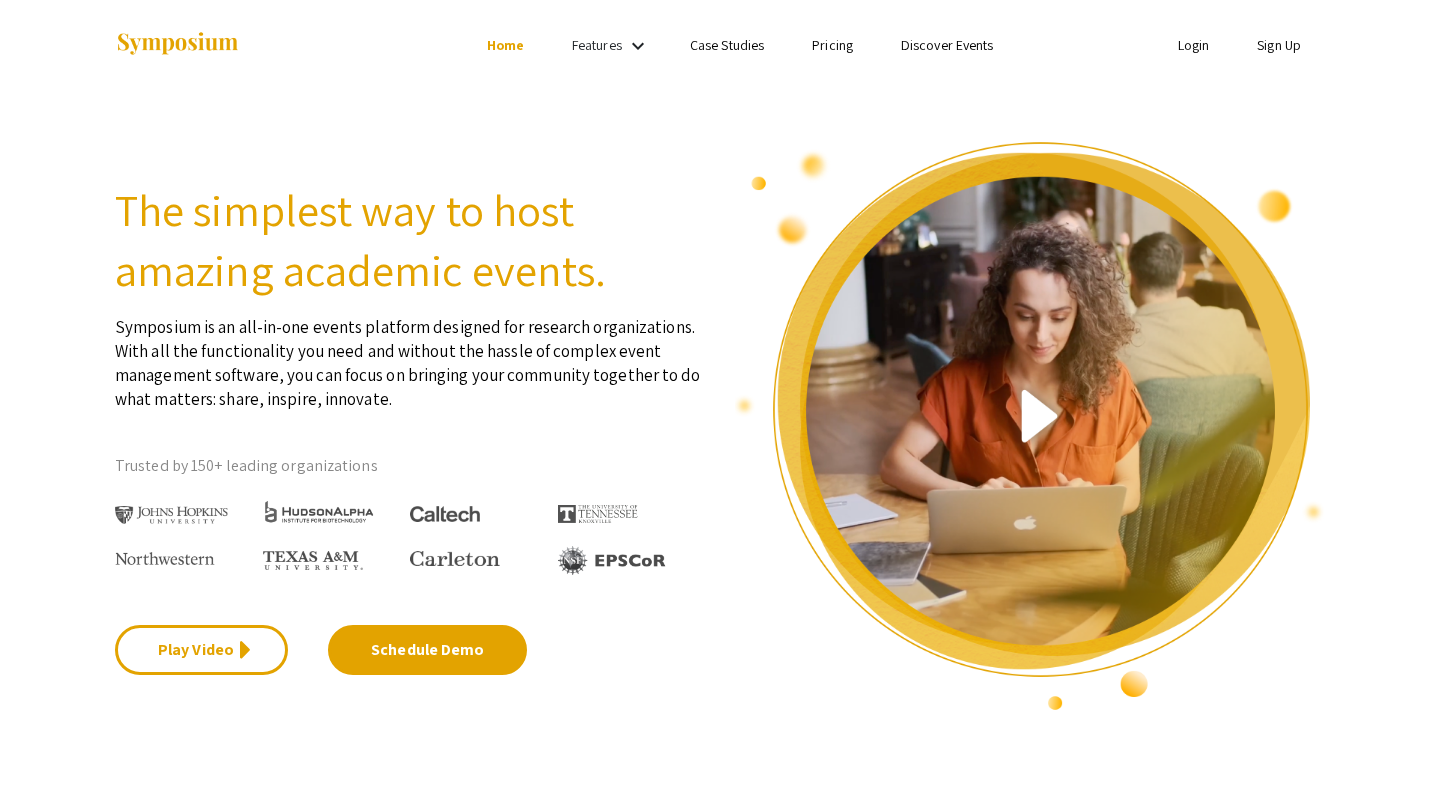 click on "Login Sign Up" at bounding box center [1125, 45] 